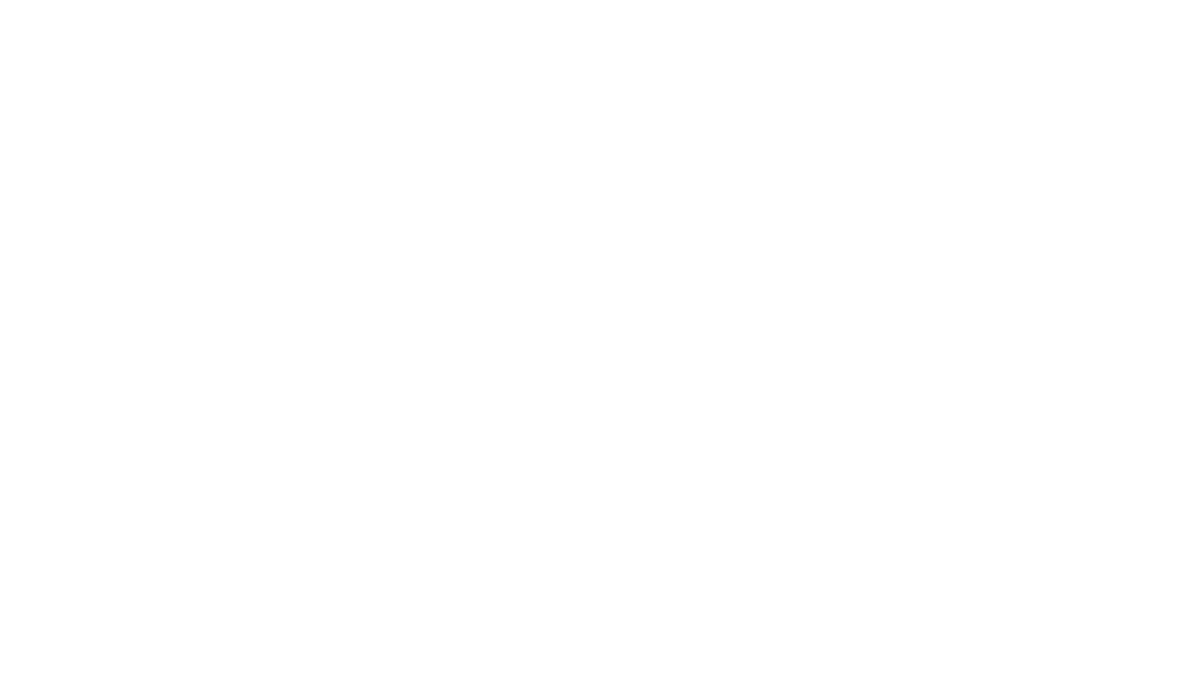 scroll, scrollTop: 0, scrollLeft: 0, axis: both 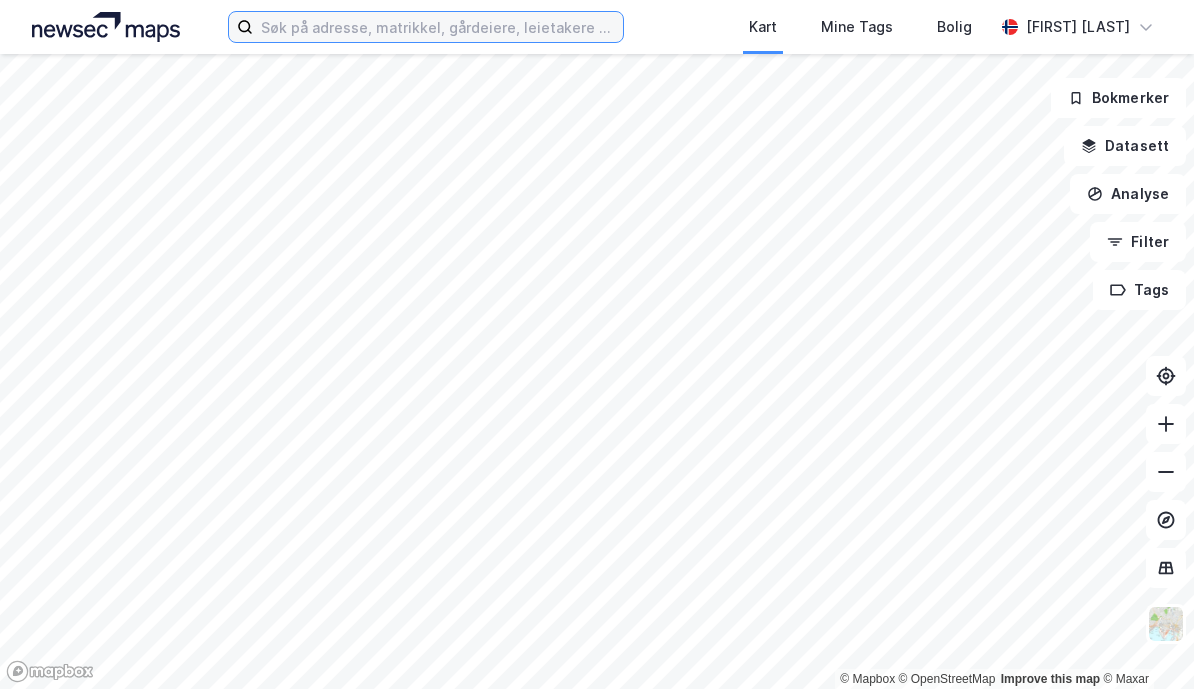 click at bounding box center (438, 27) 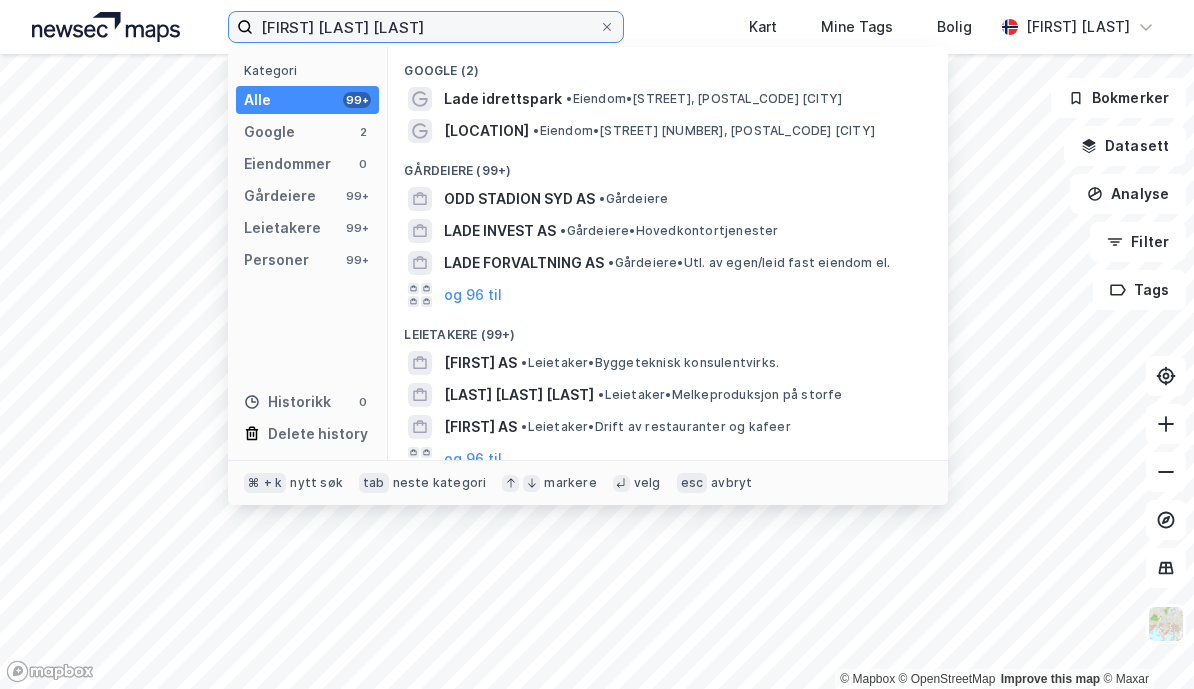 click on "[FIRST] [LAST] [LAST]" at bounding box center [426, 27] 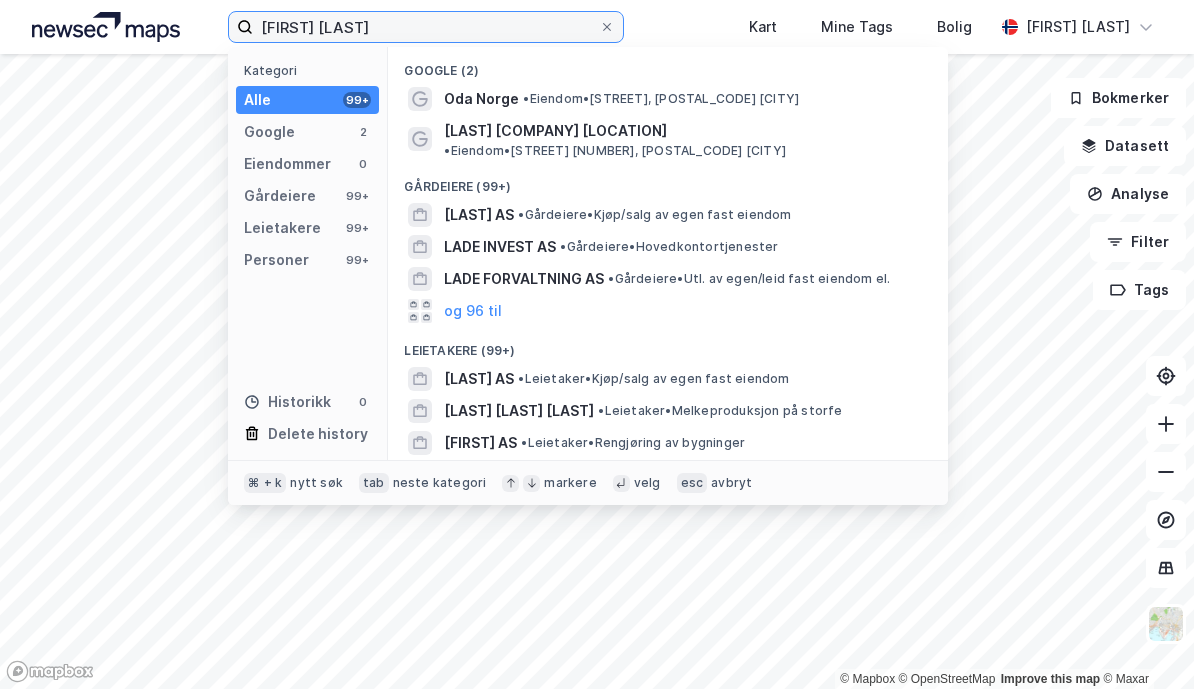 click on "[FIRST] [LAST]" at bounding box center [426, 27] 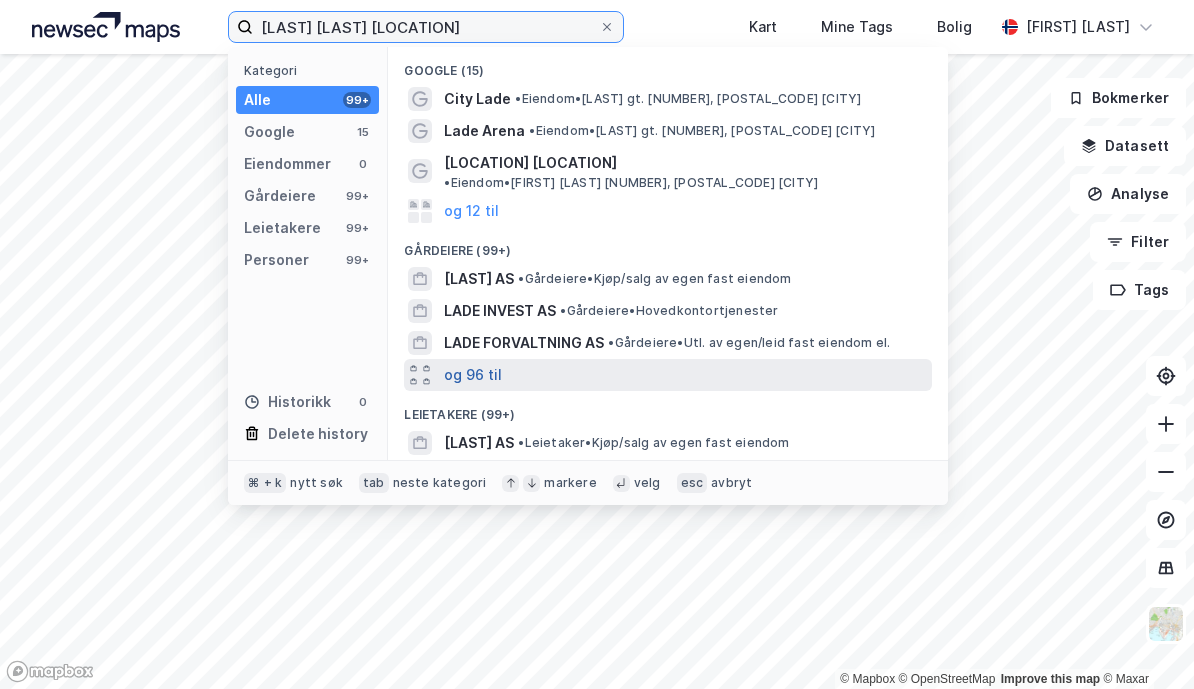 type on "[LAST] [LAST] [LOCATION]" 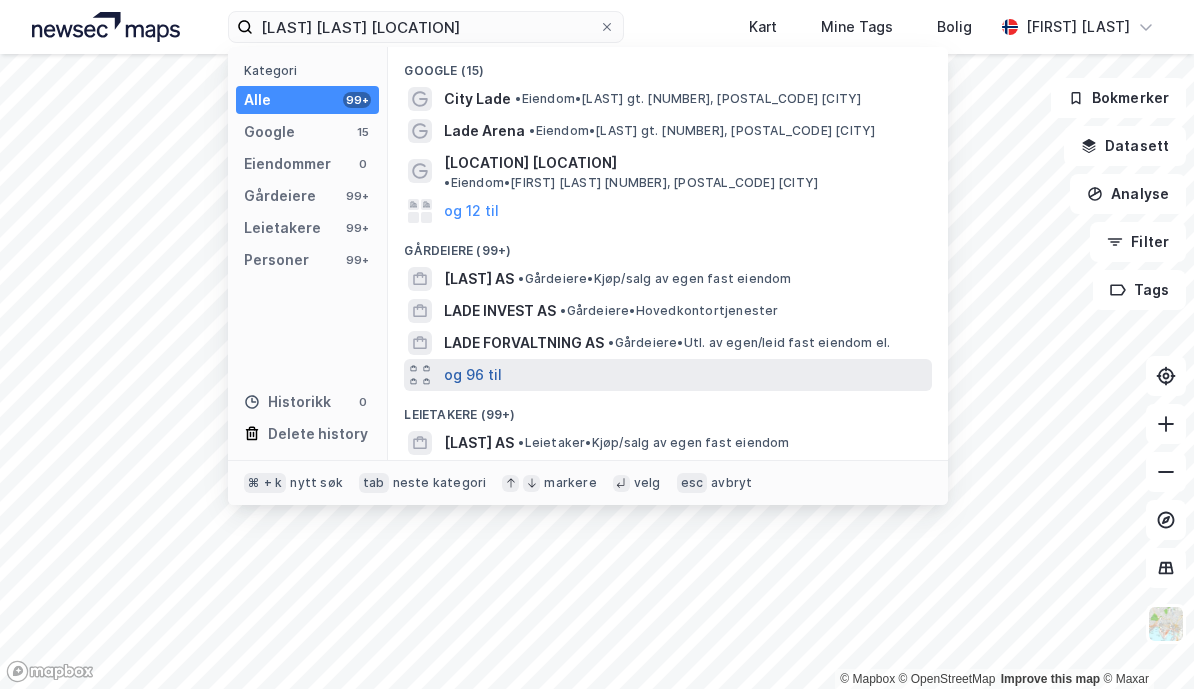 click on "og 96 til" at bounding box center [473, 375] 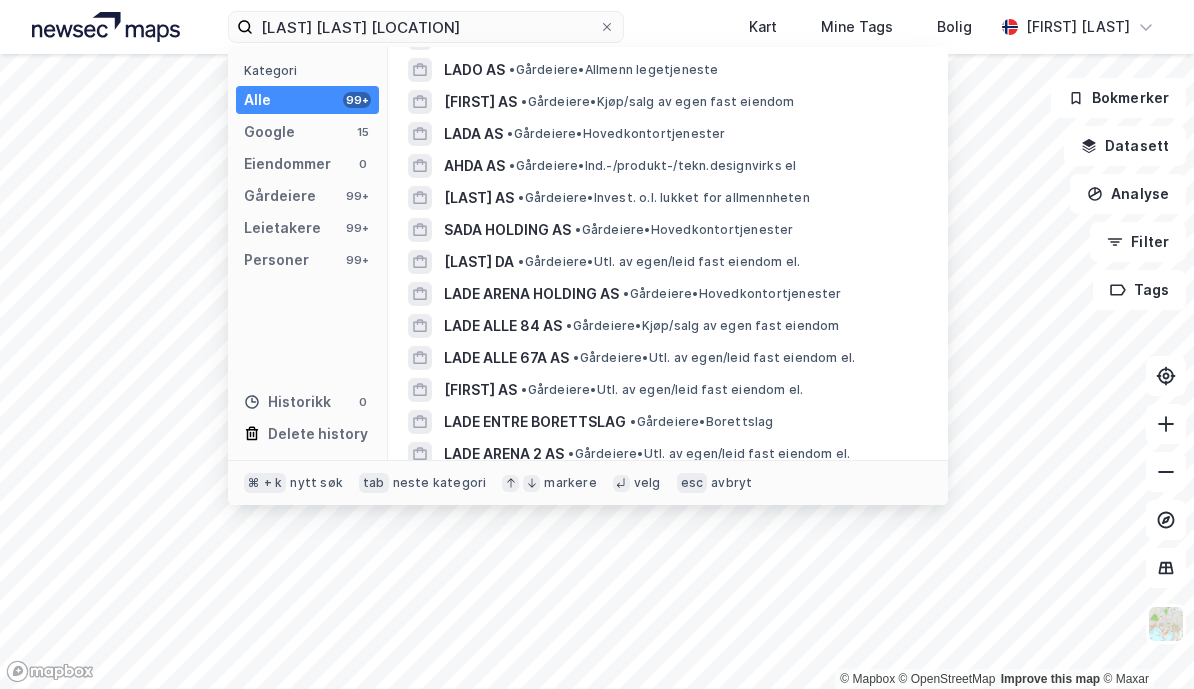 scroll, scrollTop: 727, scrollLeft: 0, axis: vertical 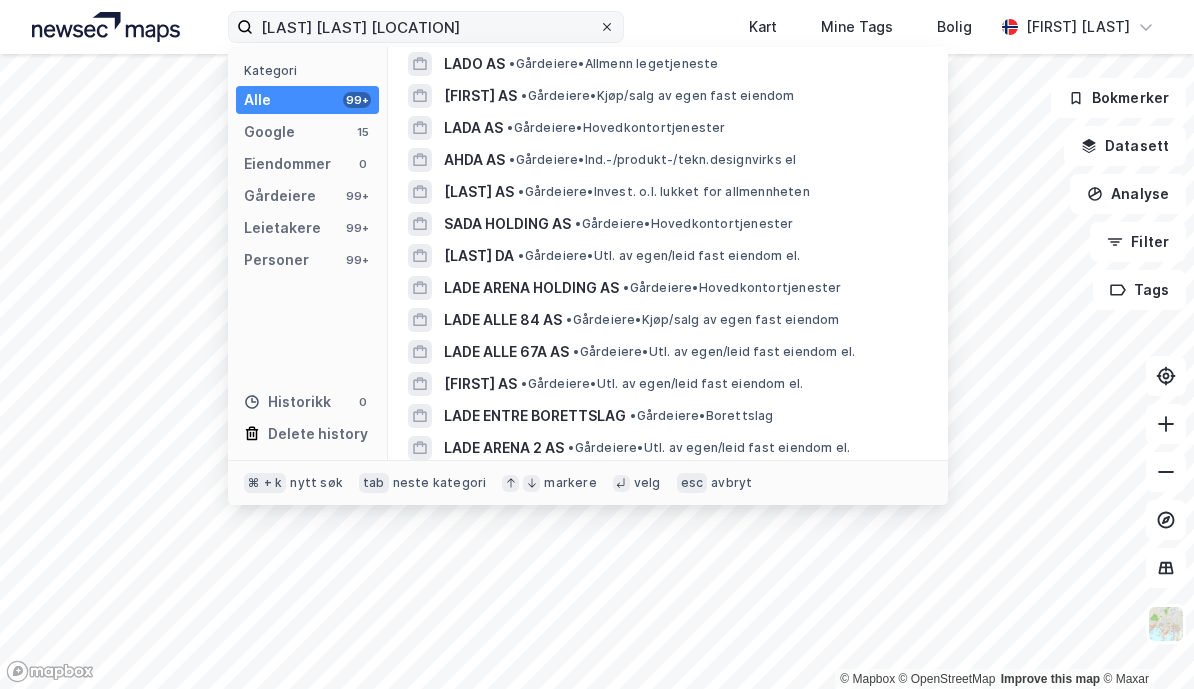 click at bounding box center (607, 27) 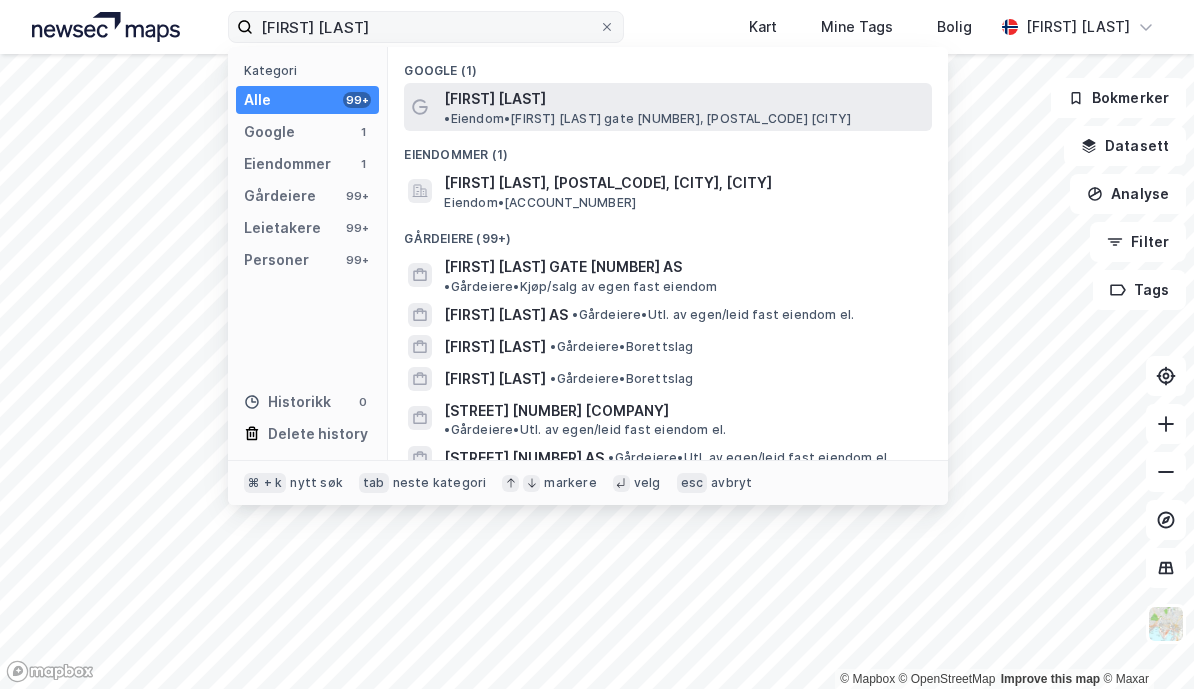click on "•" at bounding box center [447, 118] 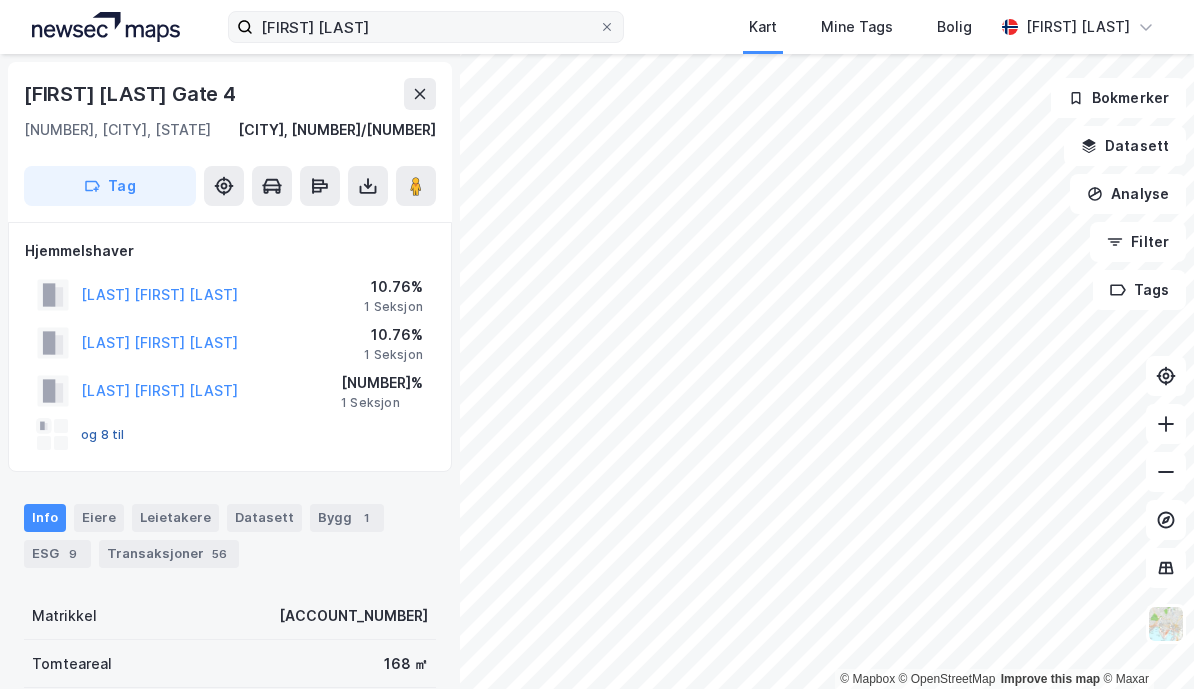 click on "og 8 til" at bounding box center (0, 0) 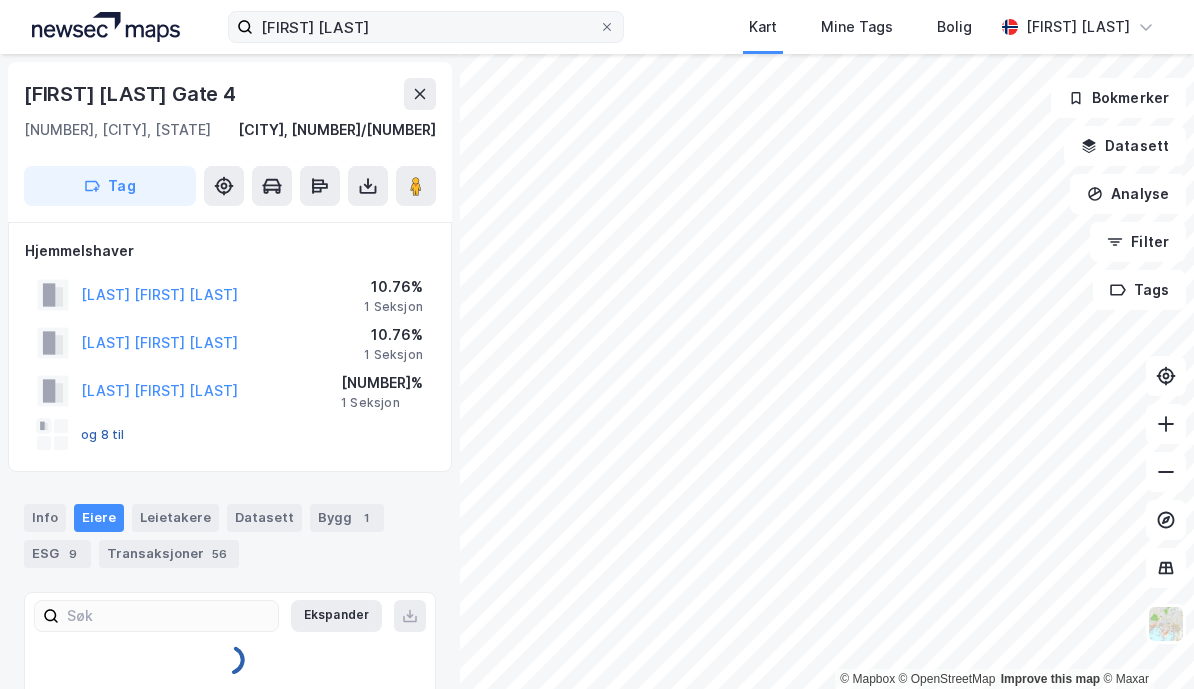 scroll, scrollTop: 3, scrollLeft: 0, axis: vertical 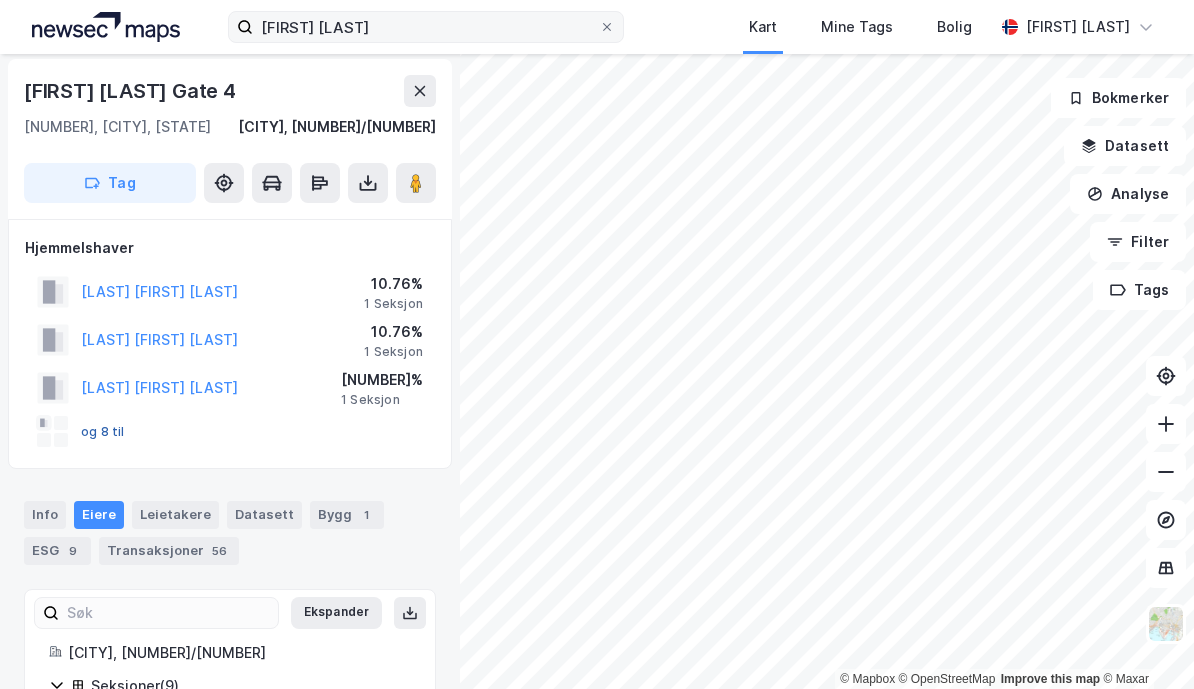 click on "og 8 til" at bounding box center [0, 0] 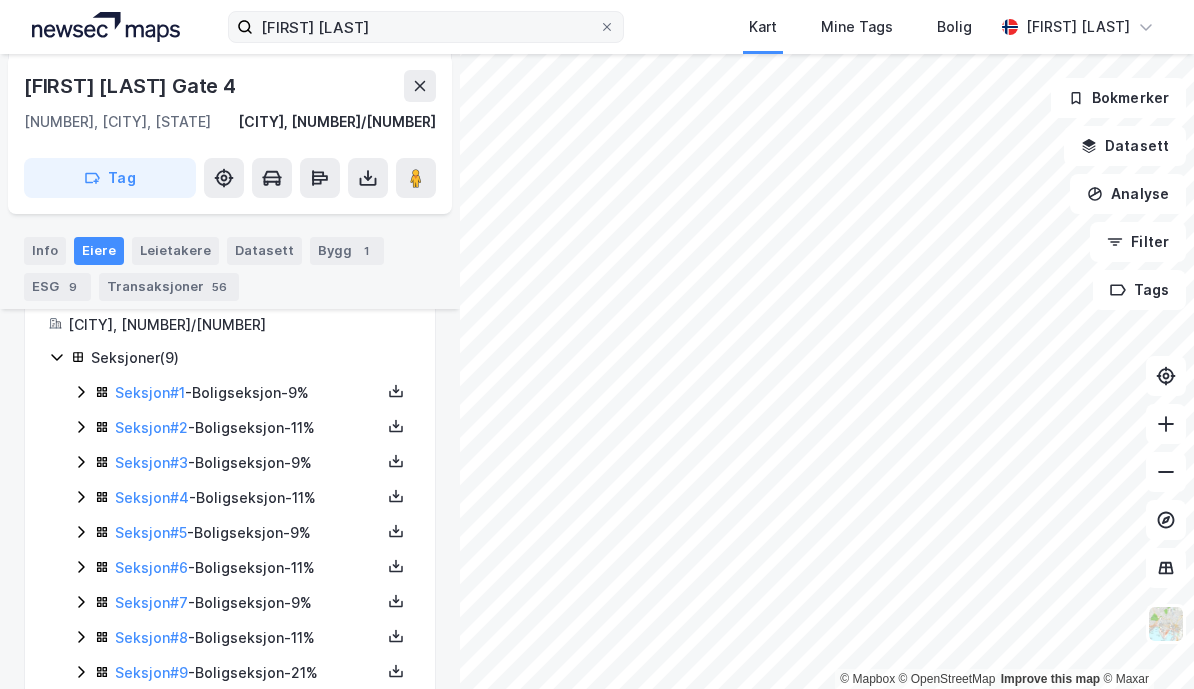 scroll, scrollTop: 334, scrollLeft: 0, axis: vertical 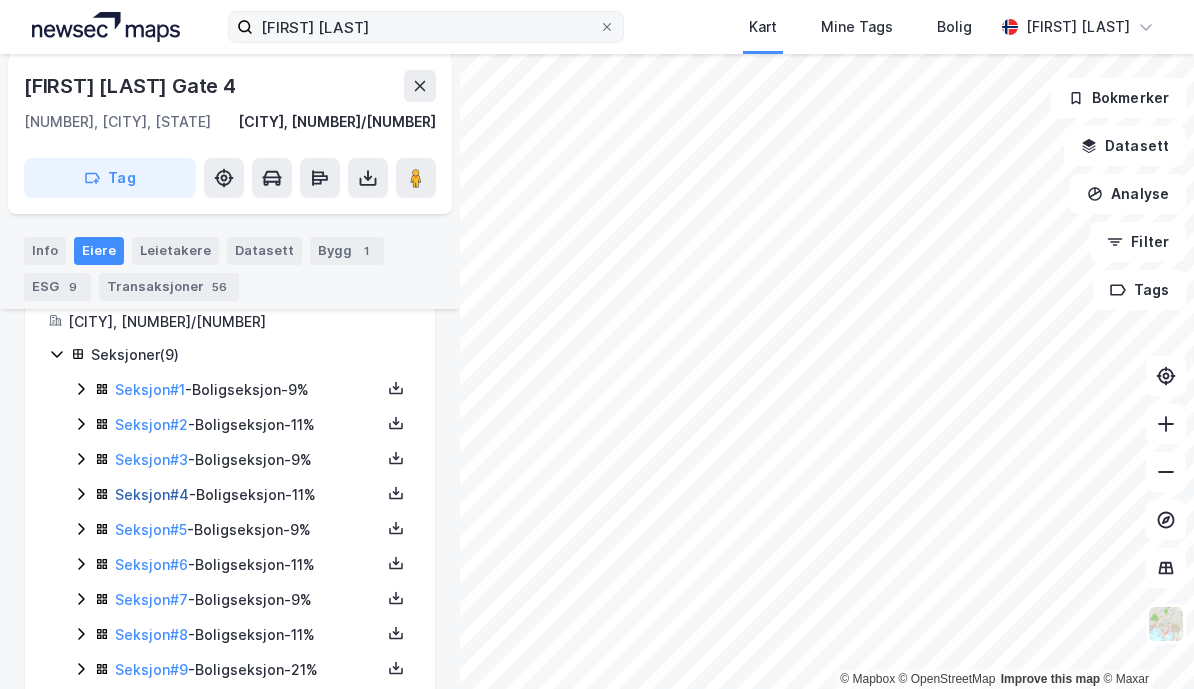 click on "Seksjon  # 4" at bounding box center (152, 494) 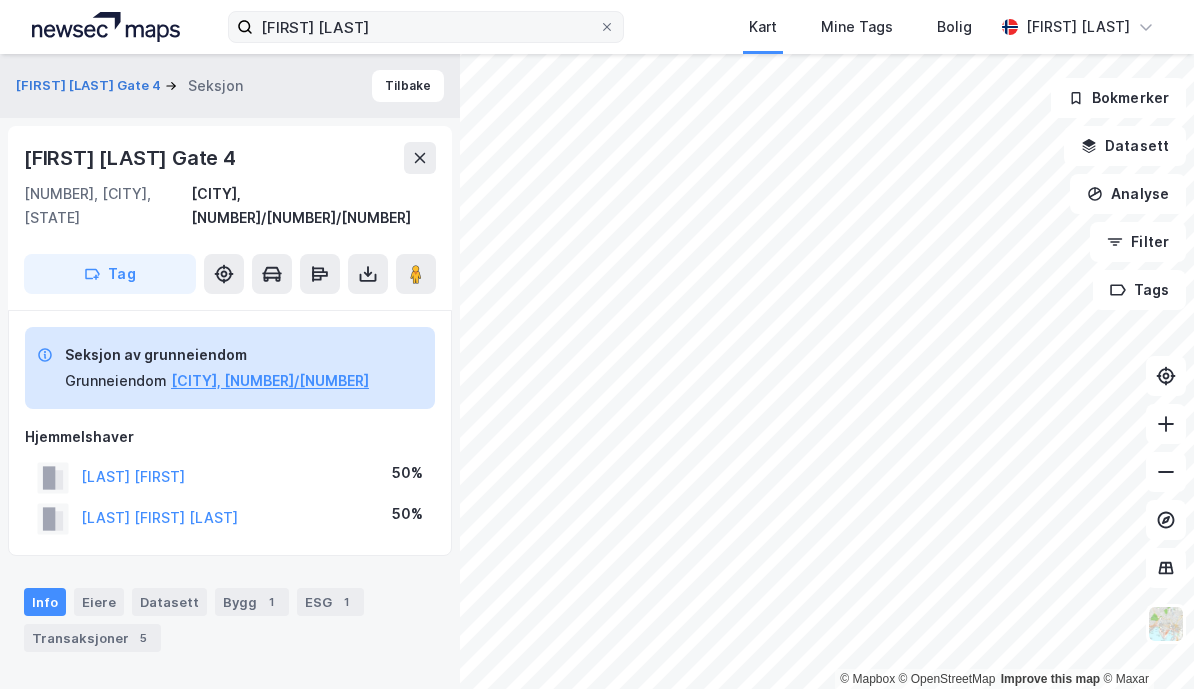 scroll, scrollTop: 0, scrollLeft: 0, axis: both 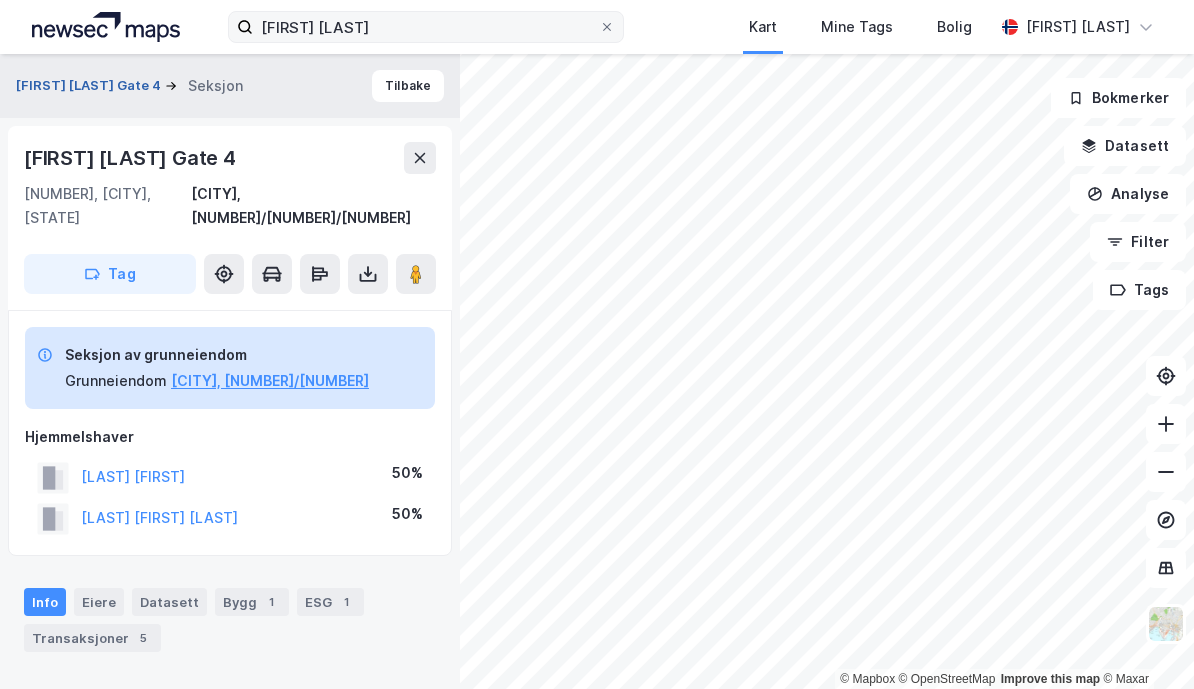 click on "[FIRST] [LAST] Gate 4" at bounding box center (90, 86) 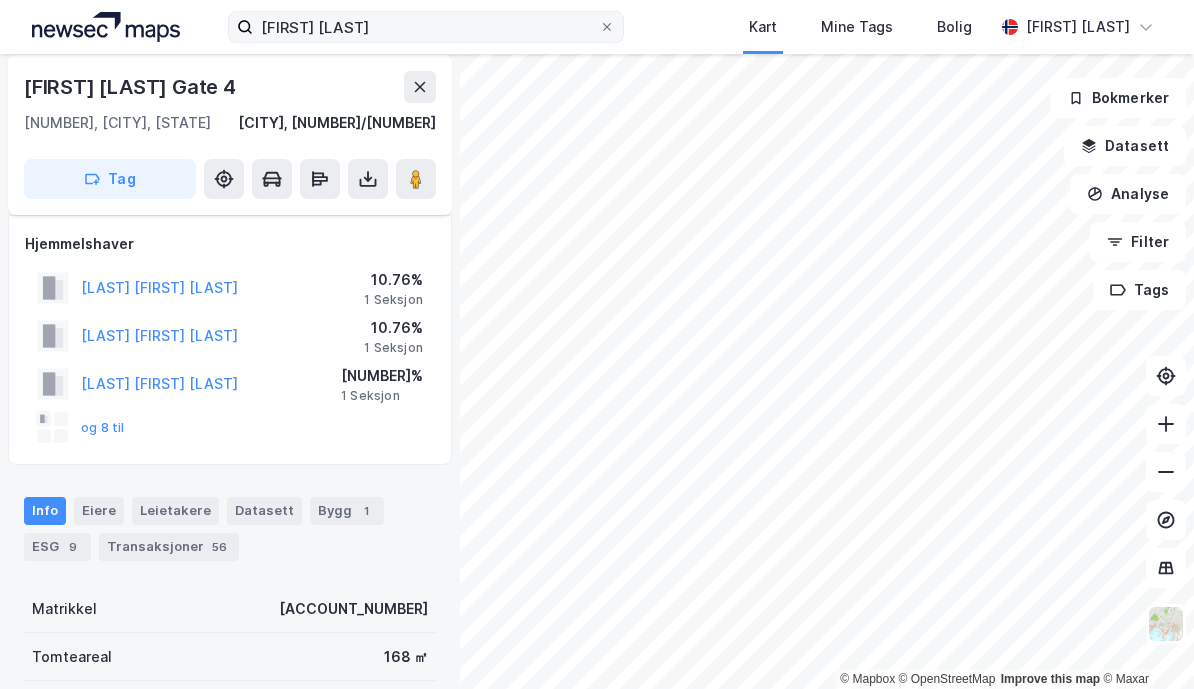 scroll, scrollTop: 14, scrollLeft: 0, axis: vertical 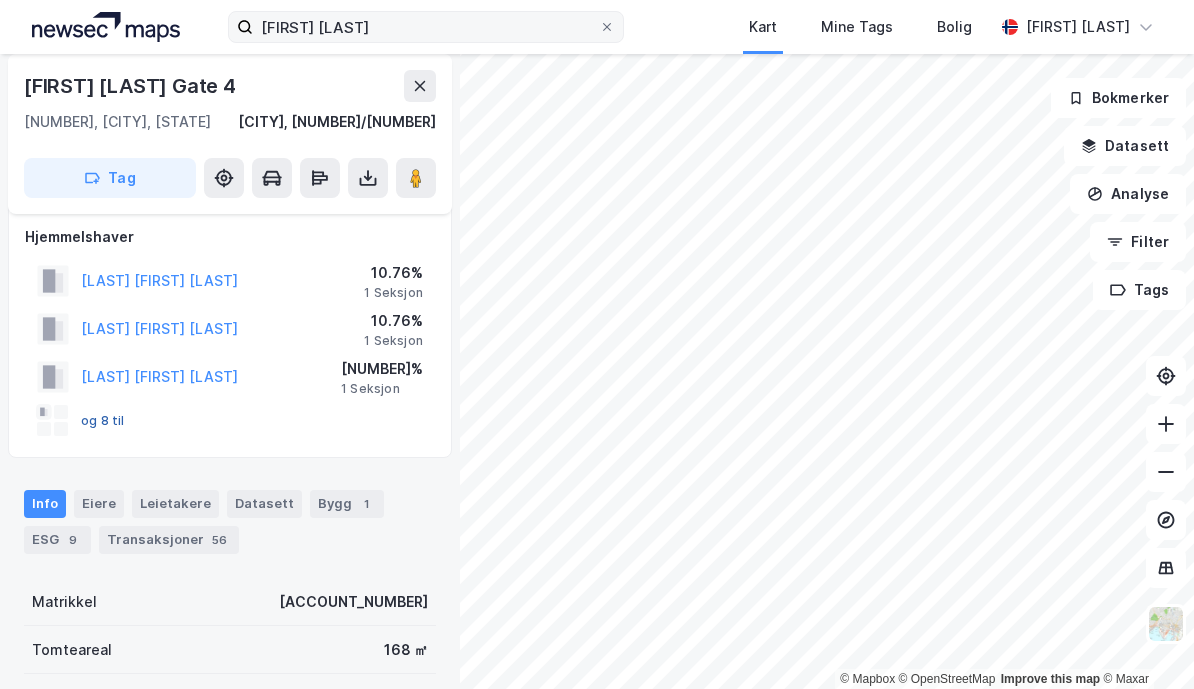 click on "og 8 til" at bounding box center (0, 0) 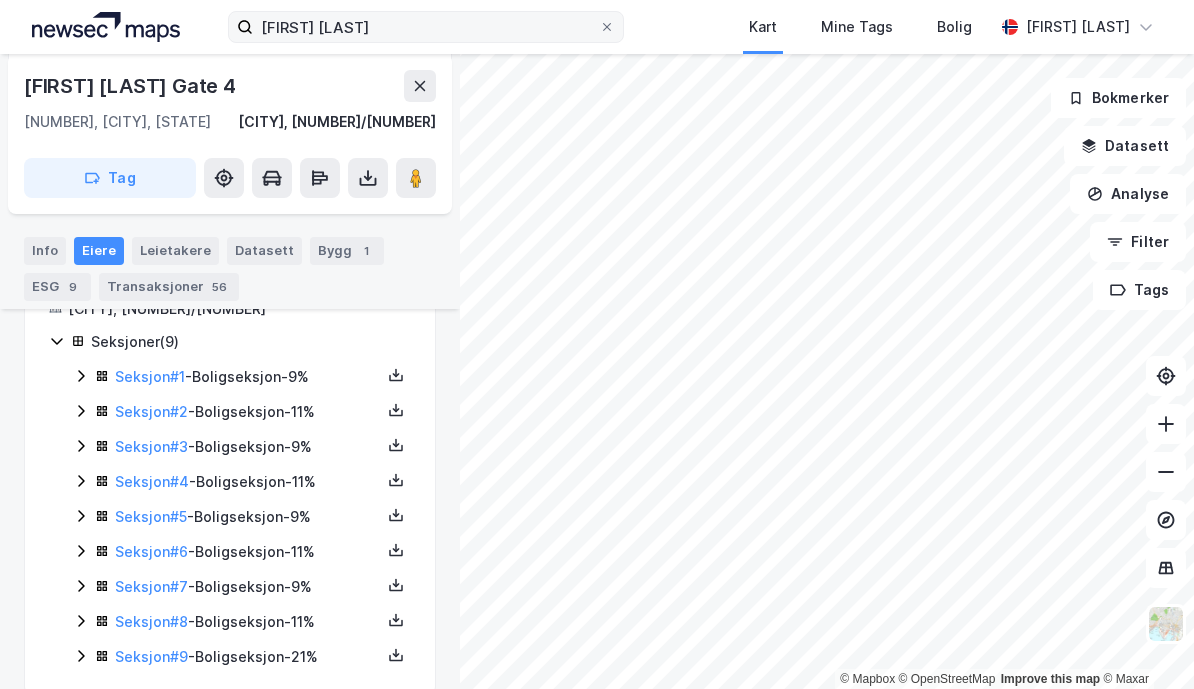scroll, scrollTop: 345, scrollLeft: 0, axis: vertical 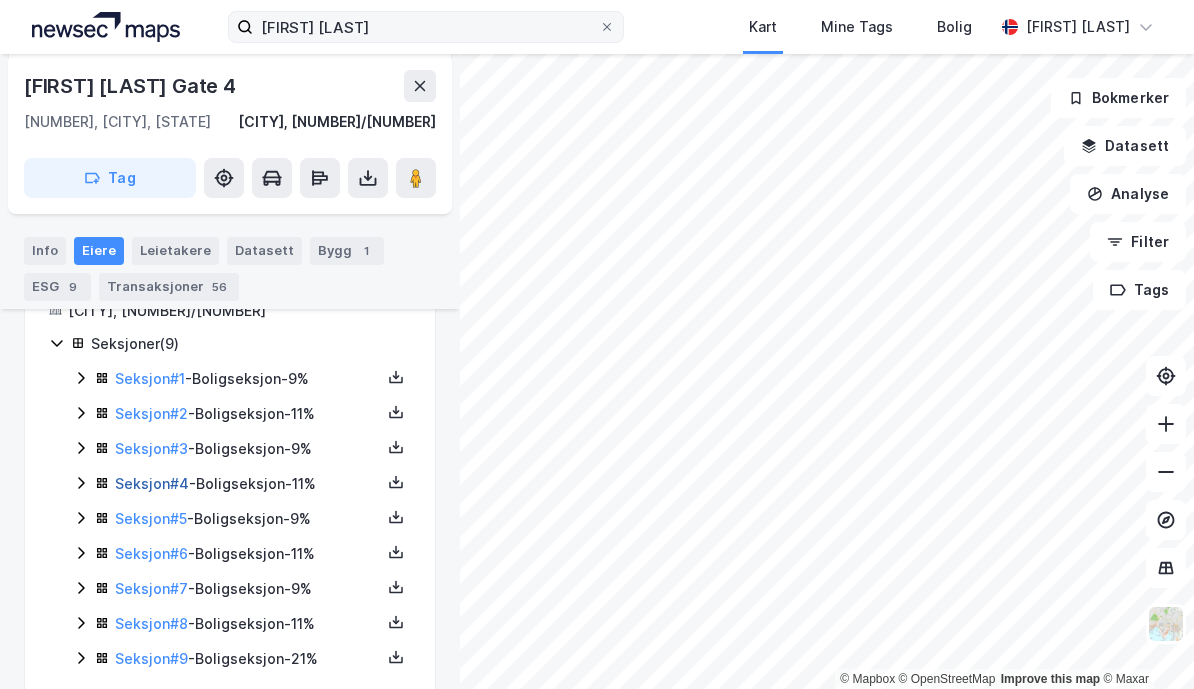 click on "Seksjon  # 4" at bounding box center (152, 483) 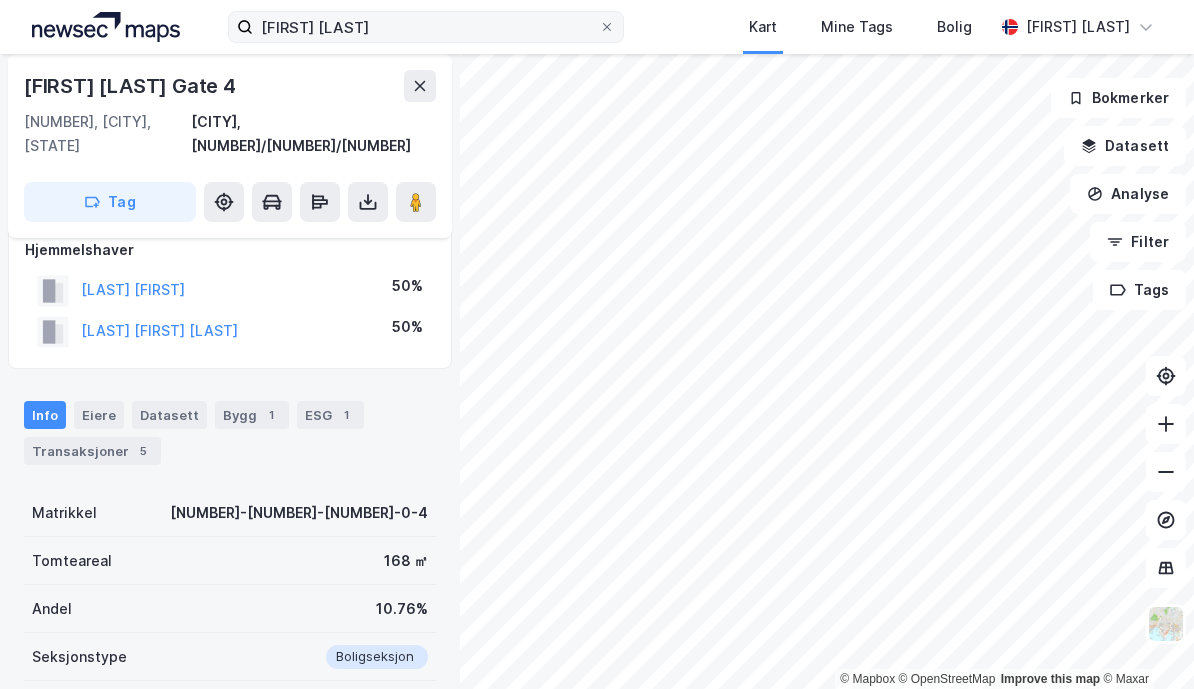 scroll, scrollTop: 182, scrollLeft: 0, axis: vertical 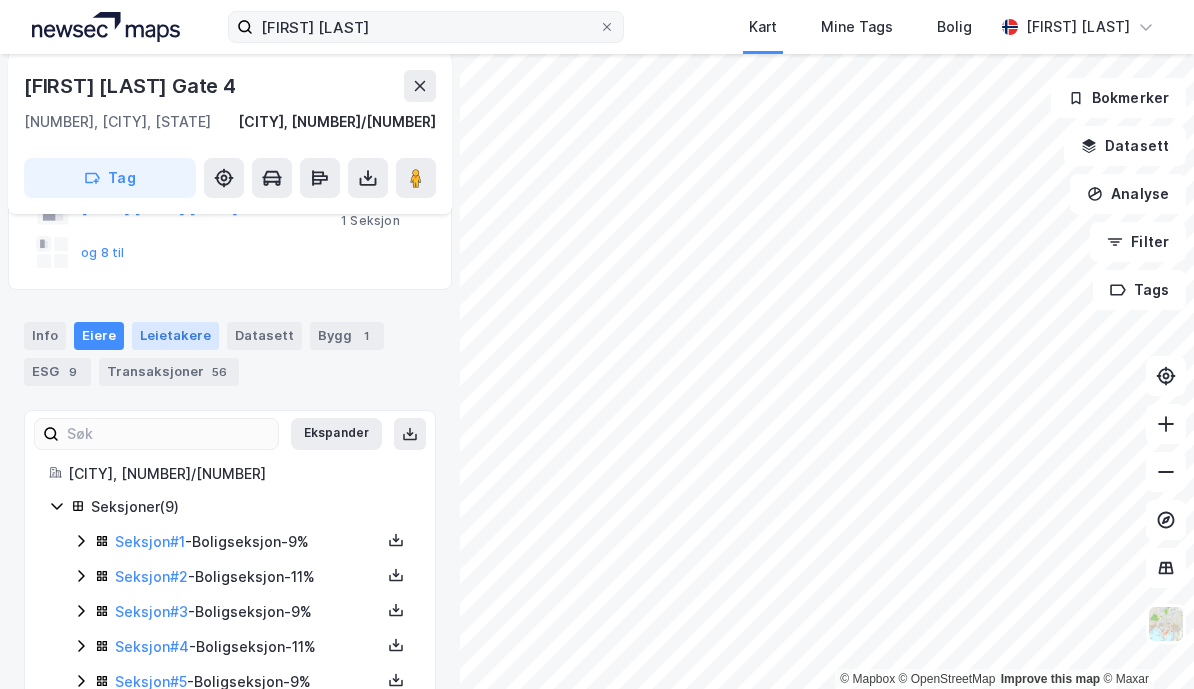 click on "Leietakere" at bounding box center [175, 336] 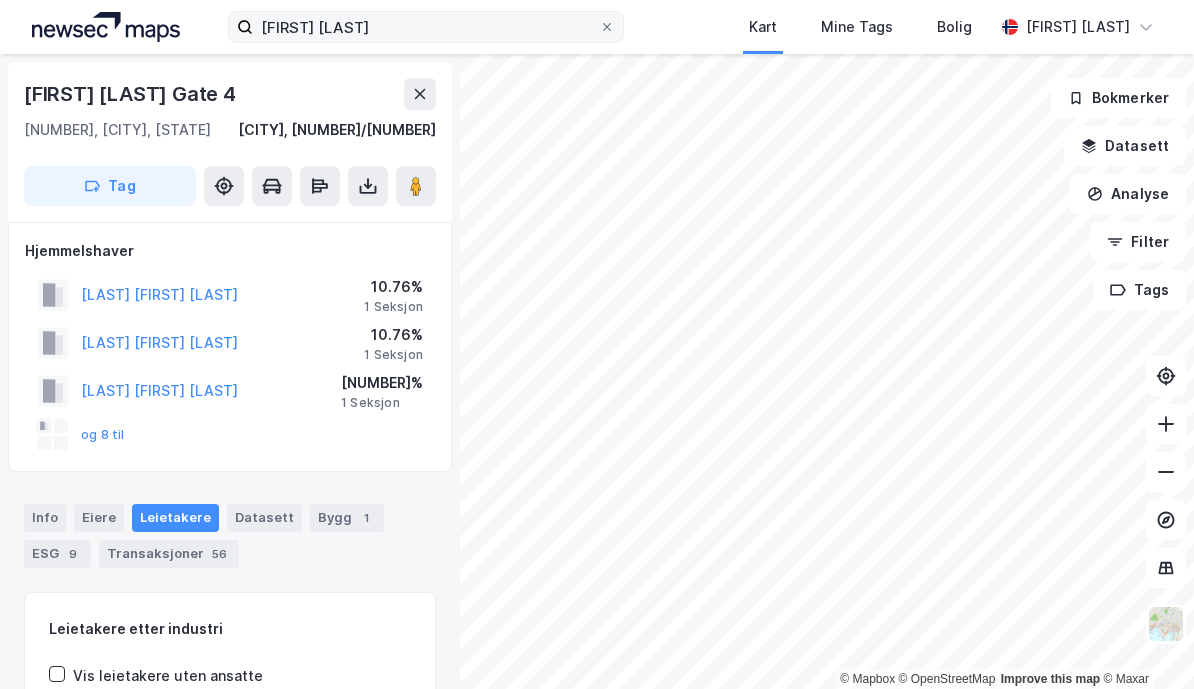 scroll, scrollTop: 0, scrollLeft: 0, axis: both 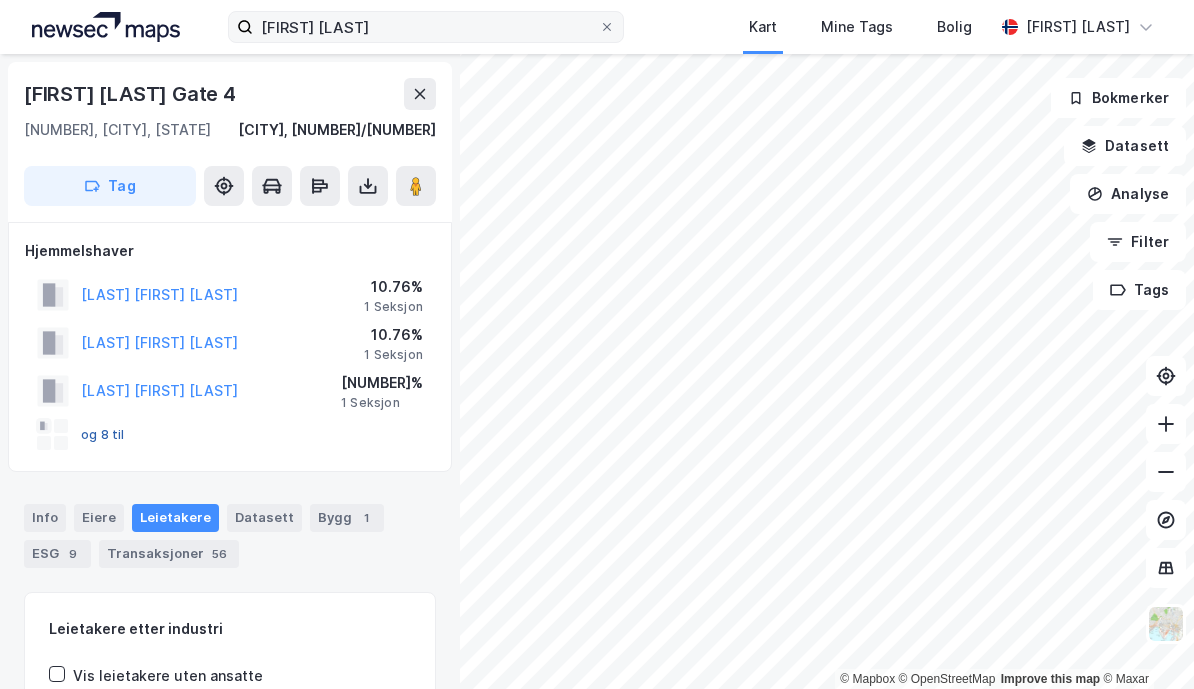 click on "og 8 til" at bounding box center (0, 0) 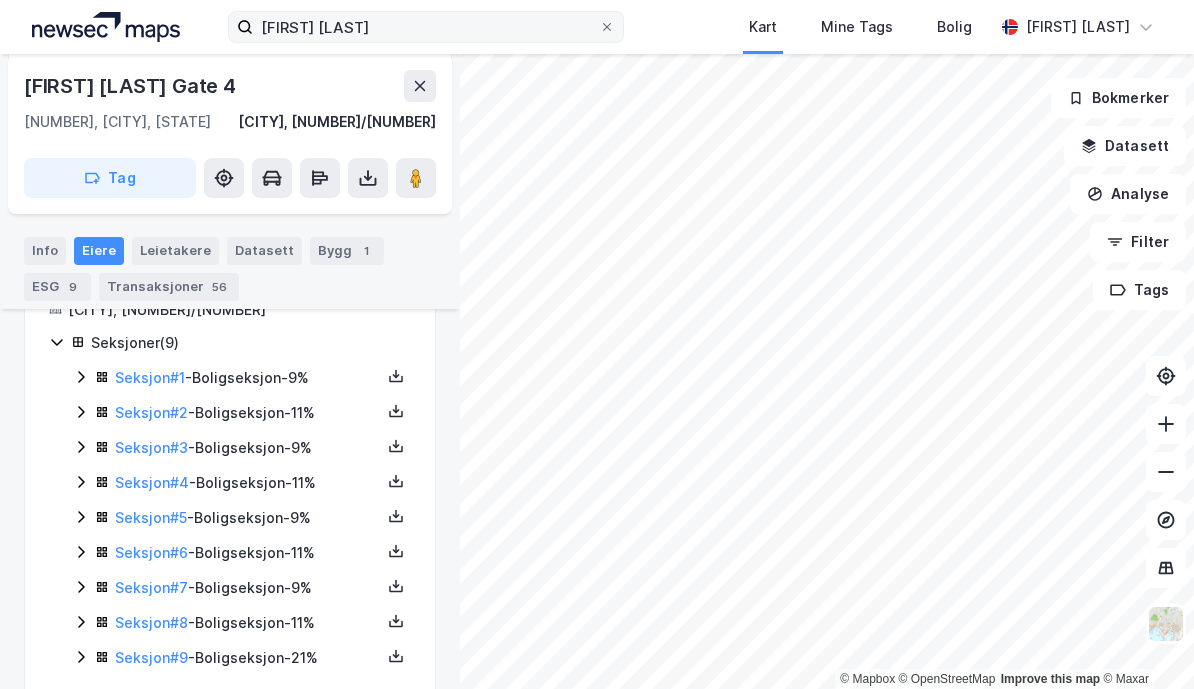 scroll, scrollTop: 345, scrollLeft: 0, axis: vertical 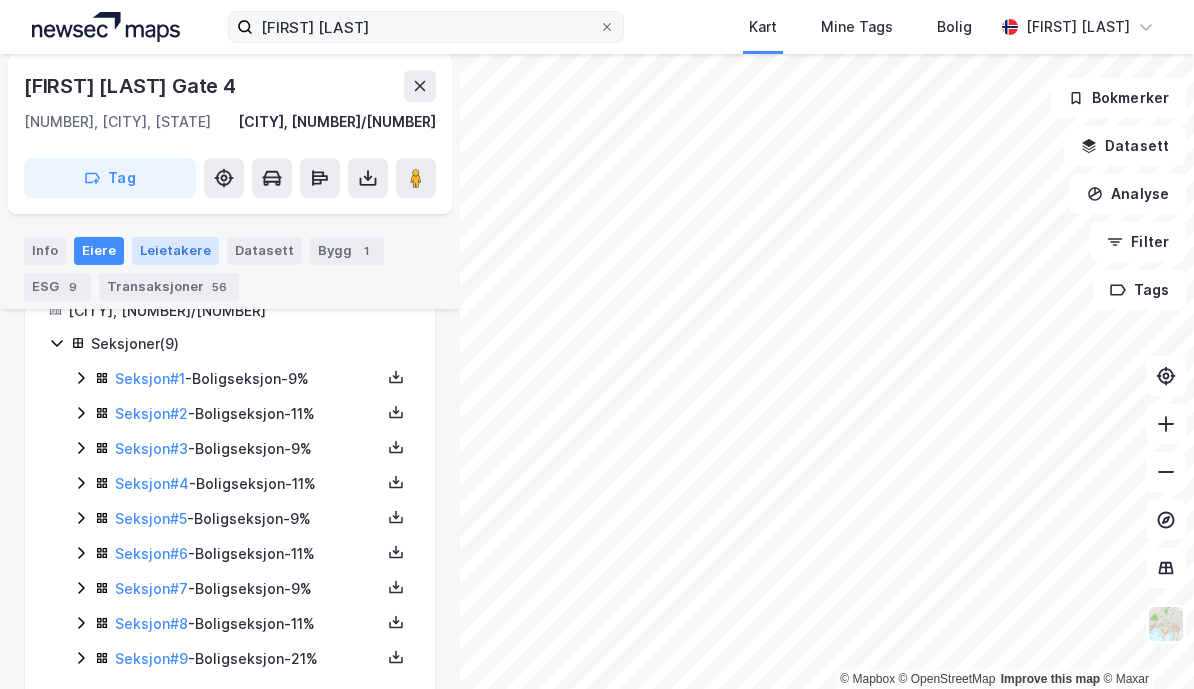click on "Leietakere" at bounding box center (175, 251) 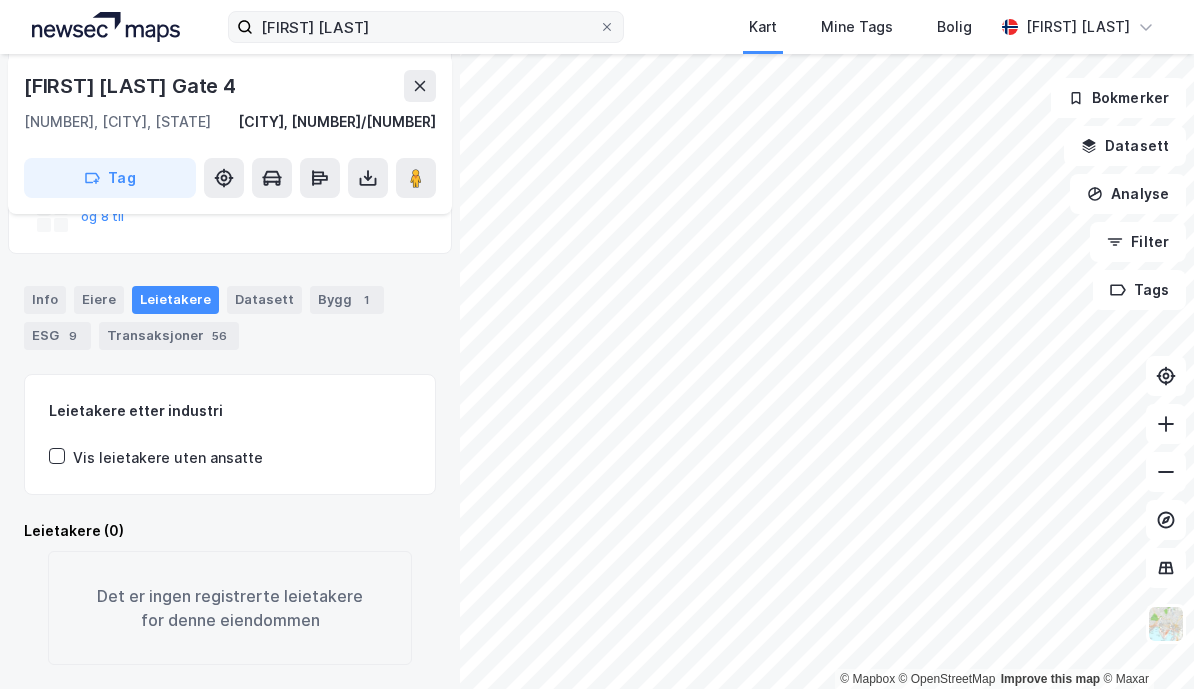scroll, scrollTop: 183, scrollLeft: 0, axis: vertical 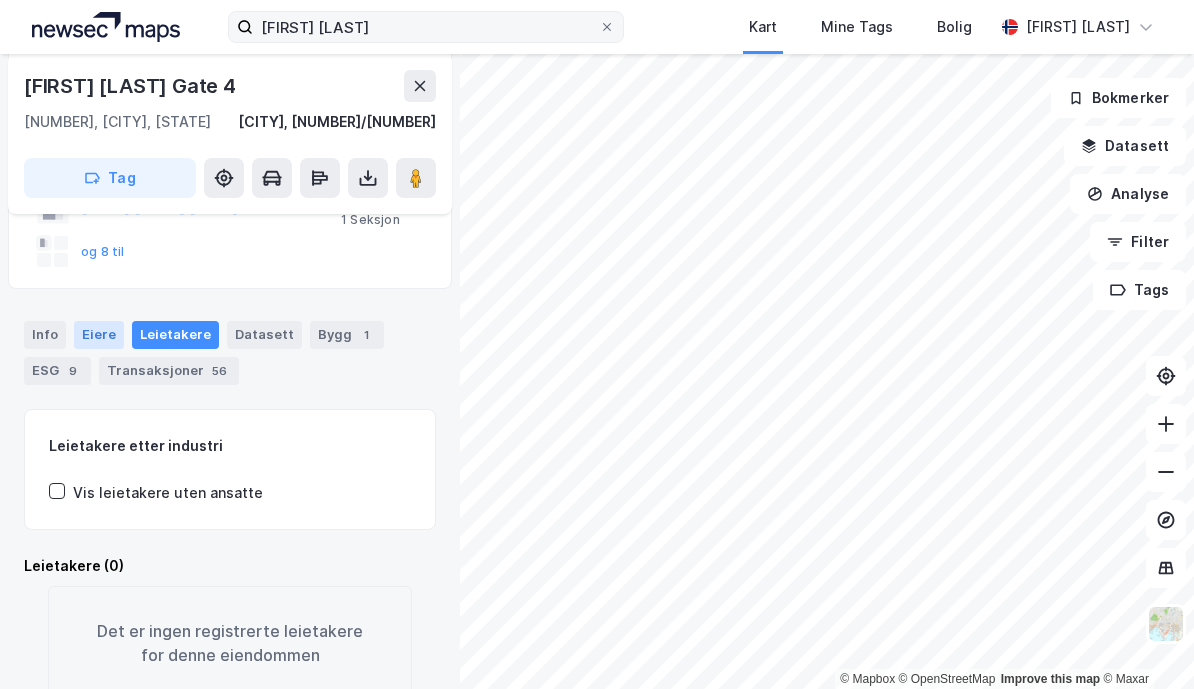 click on "Eiere" at bounding box center (99, 335) 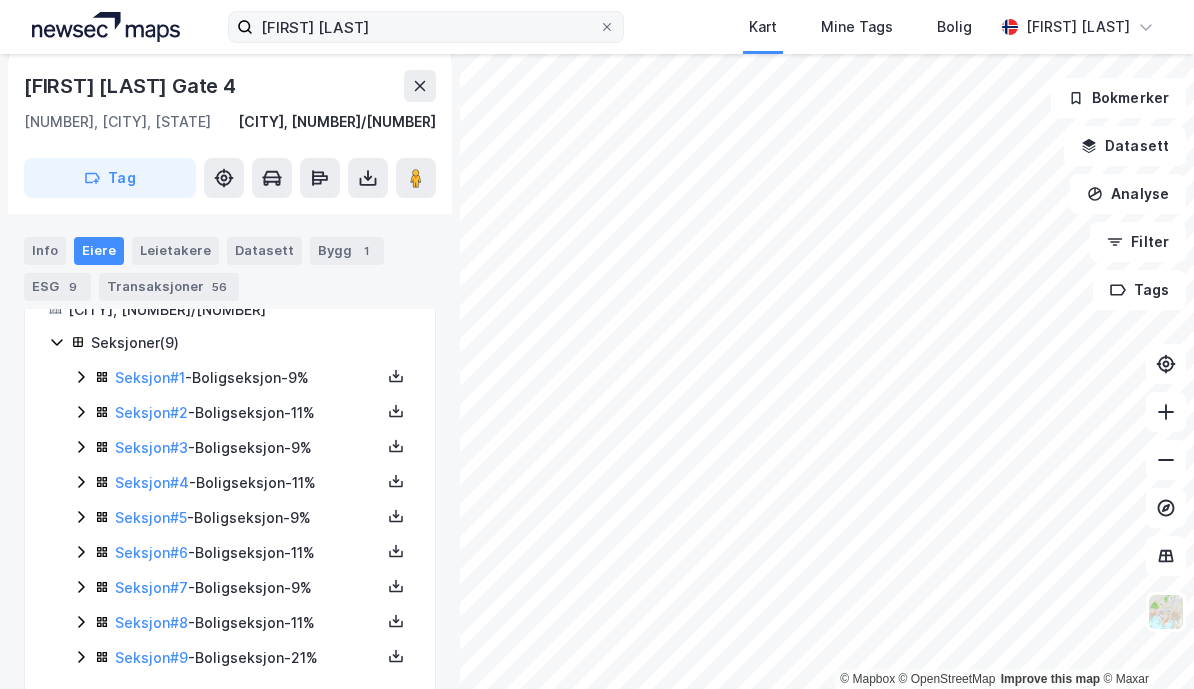 scroll, scrollTop: 345, scrollLeft: 0, axis: vertical 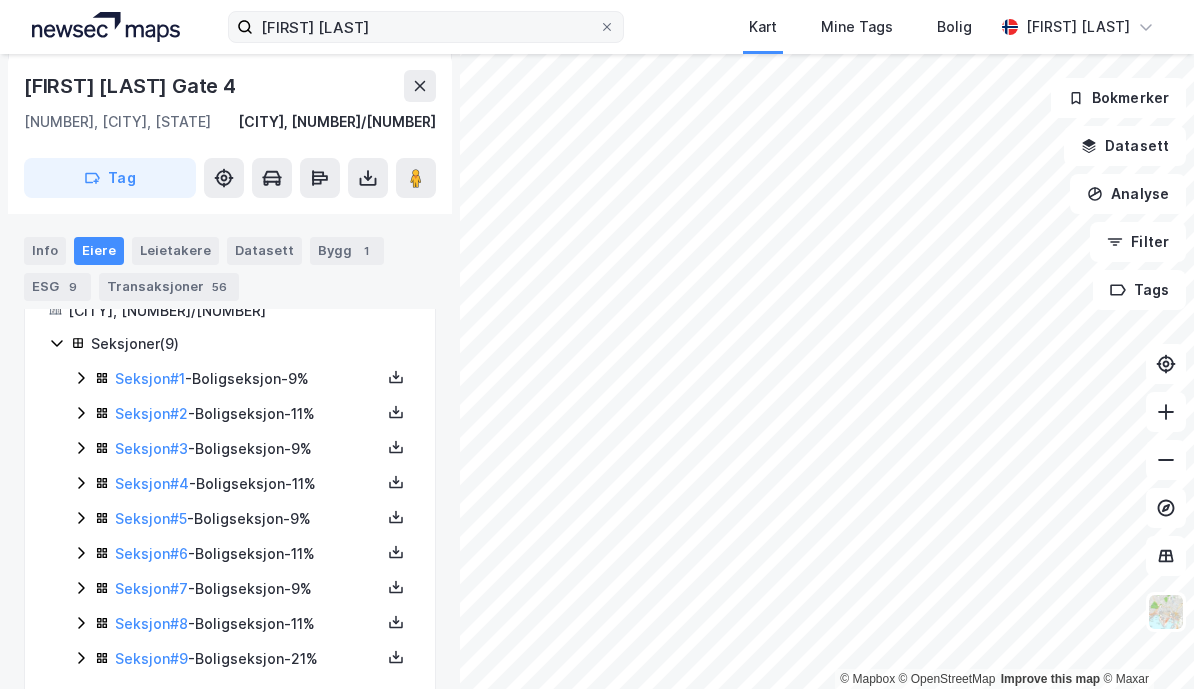 click 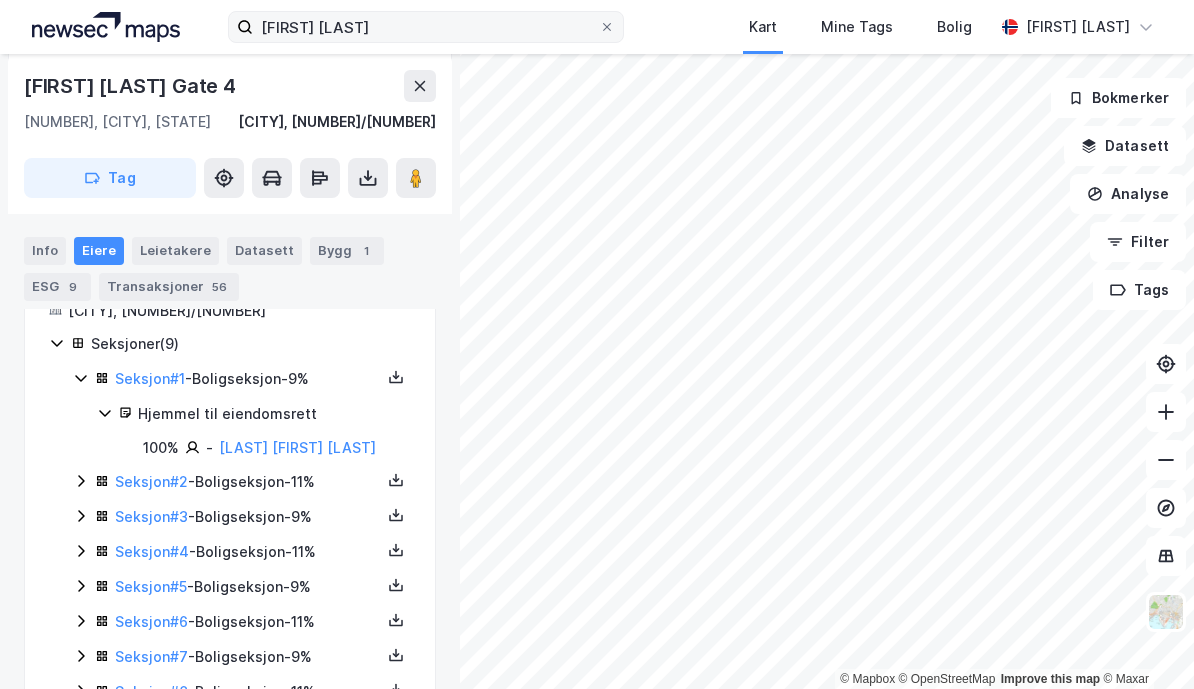 click 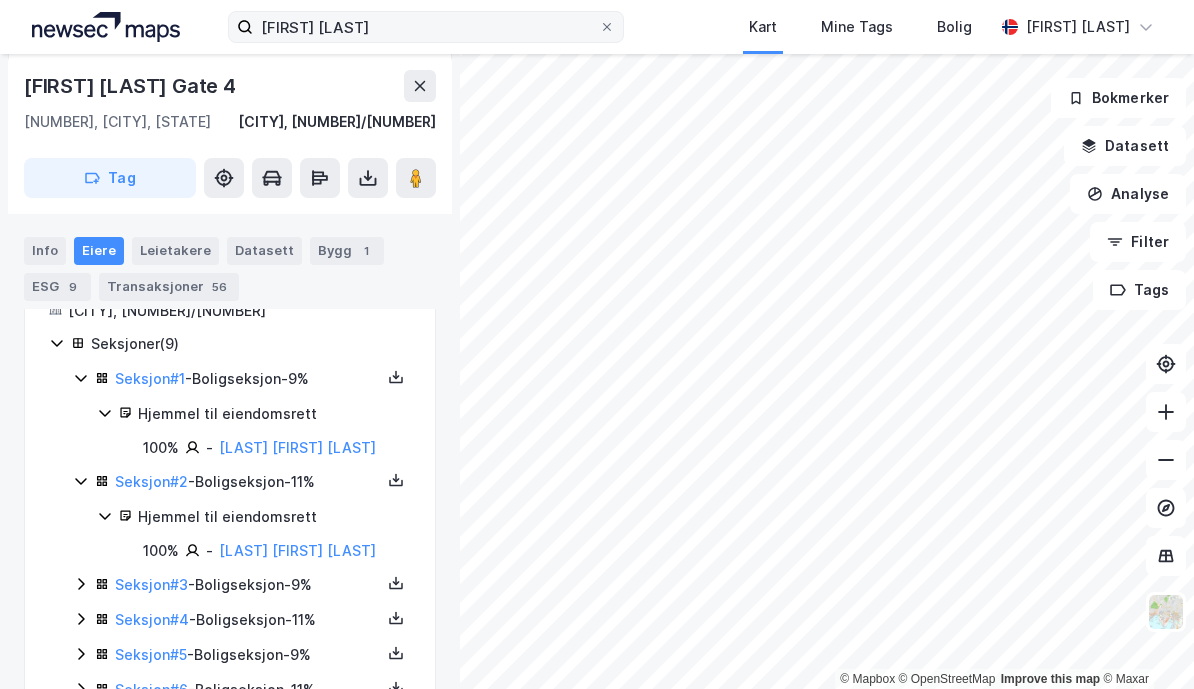 click 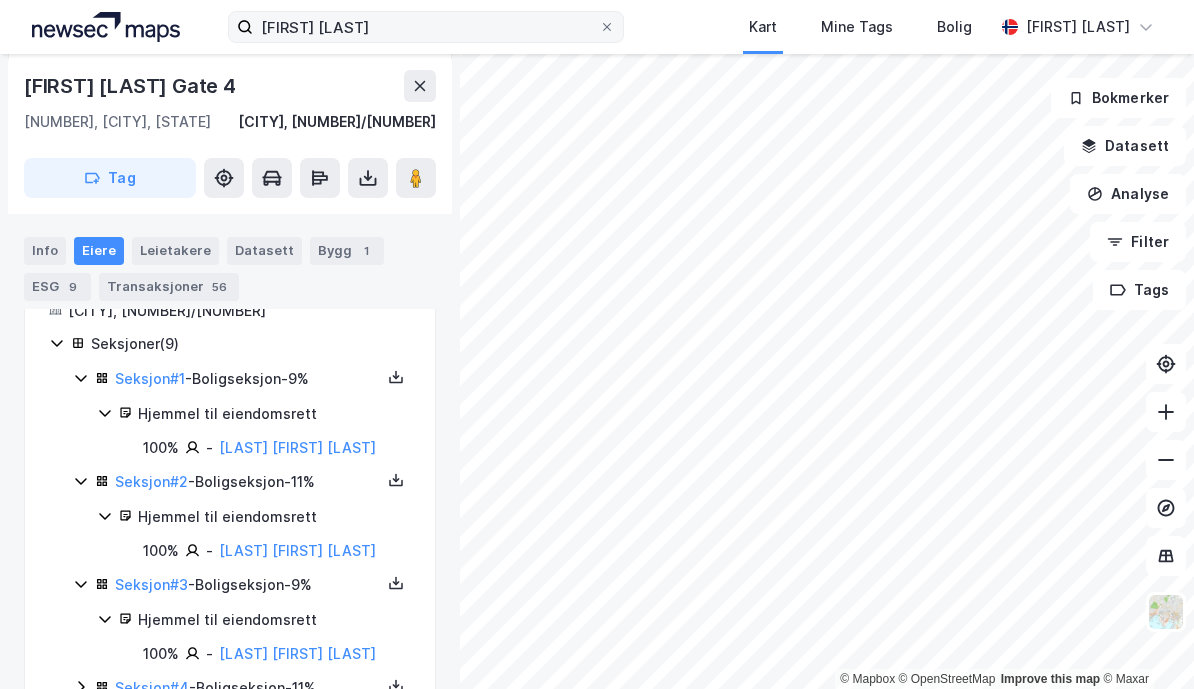click 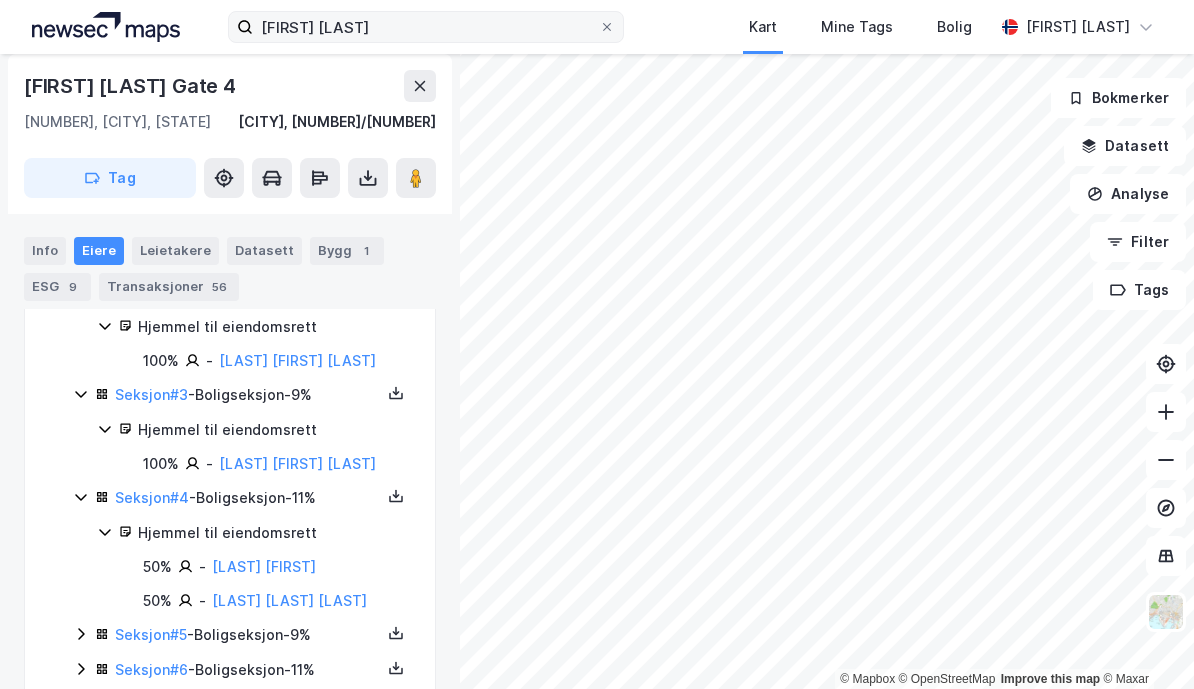 scroll, scrollTop: 551, scrollLeft: 0, axis: vertical 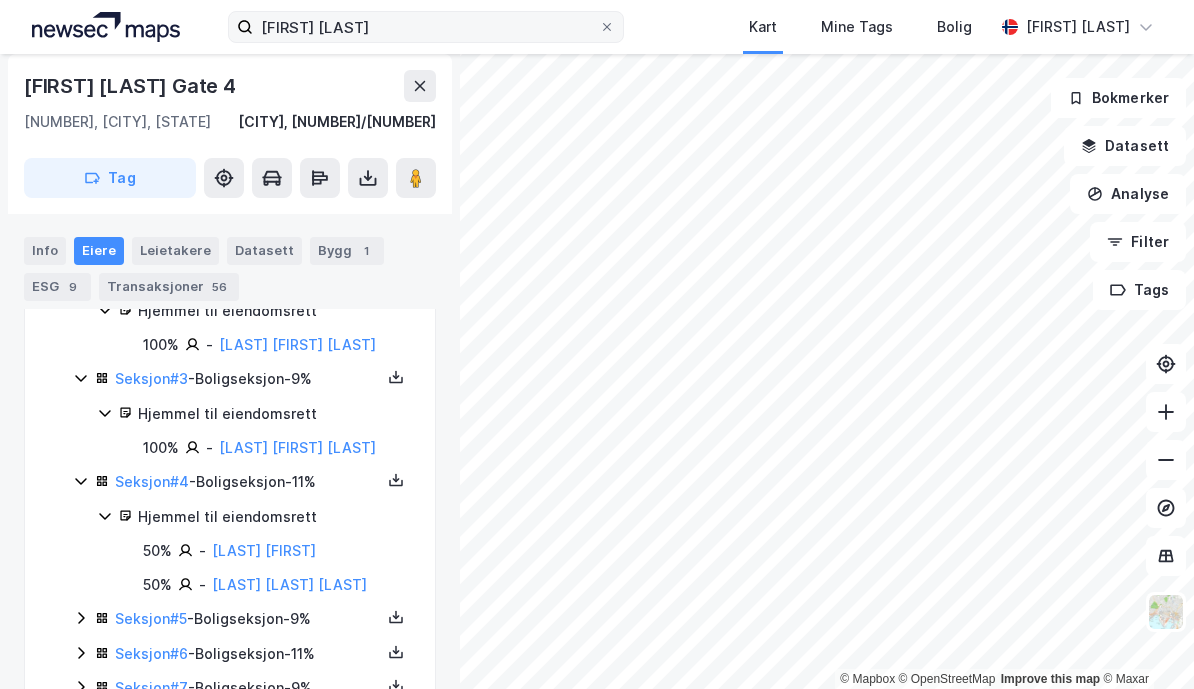 click on "Seksjon  # 5  -  Boligseksjon  -  9%" at bounding box center [242, 619] 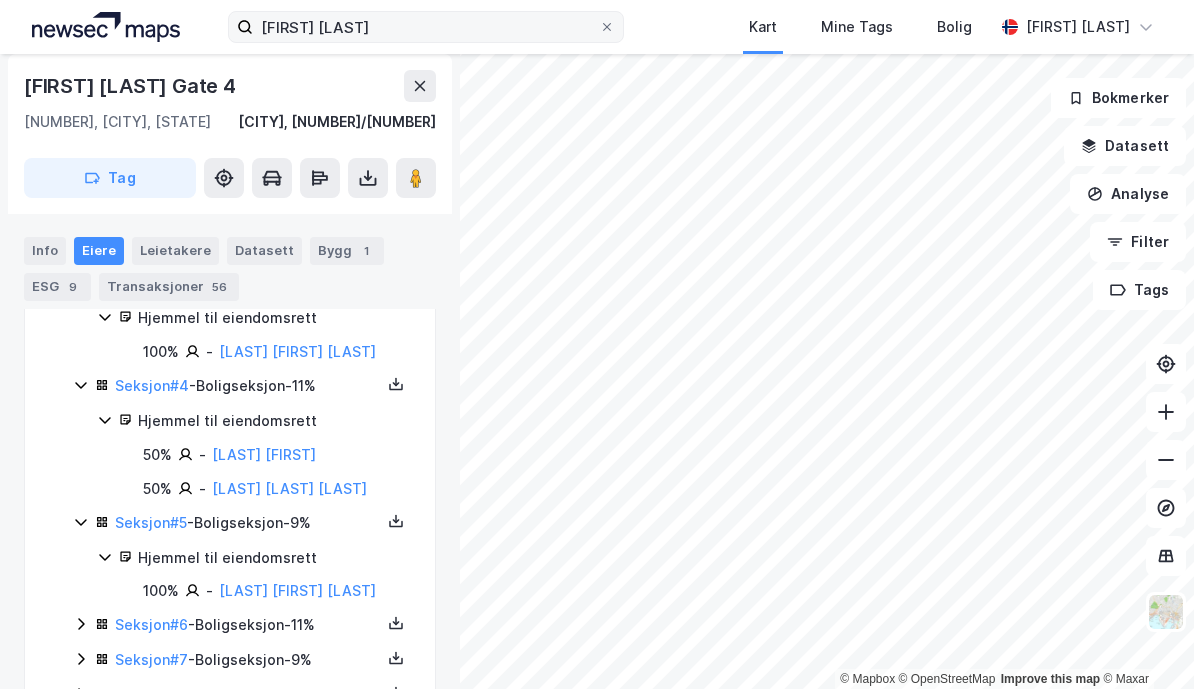 scroll, scrollTop: 683, scrollLeft: 0, axis: vertical 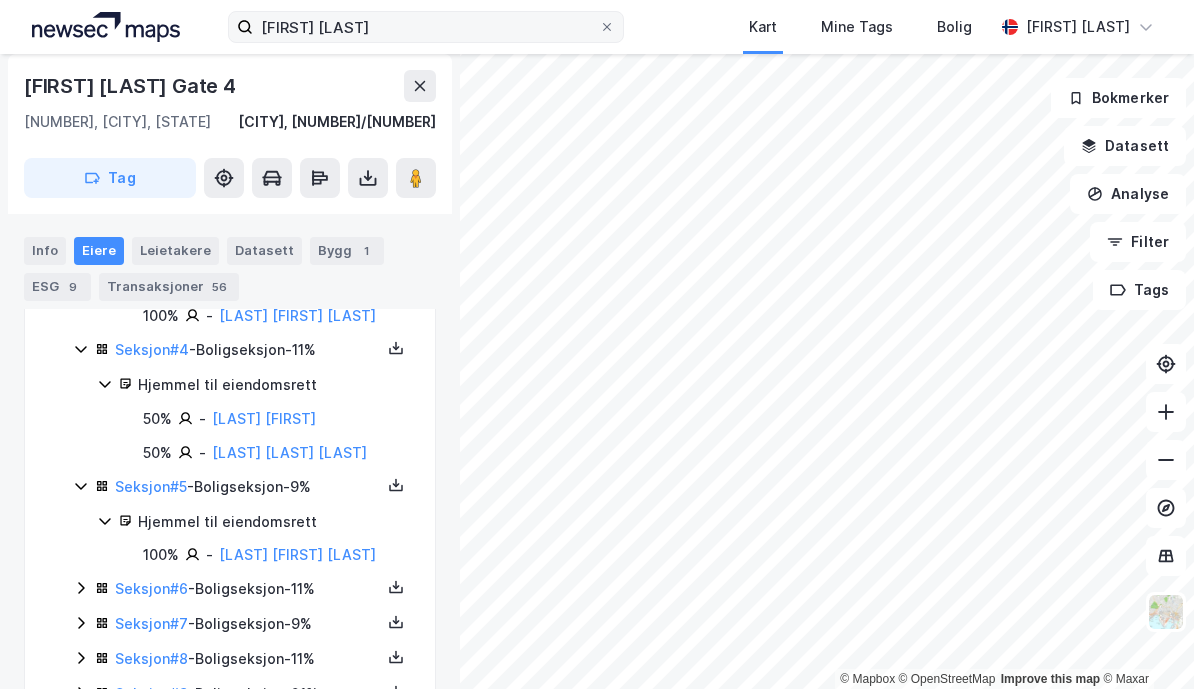 click 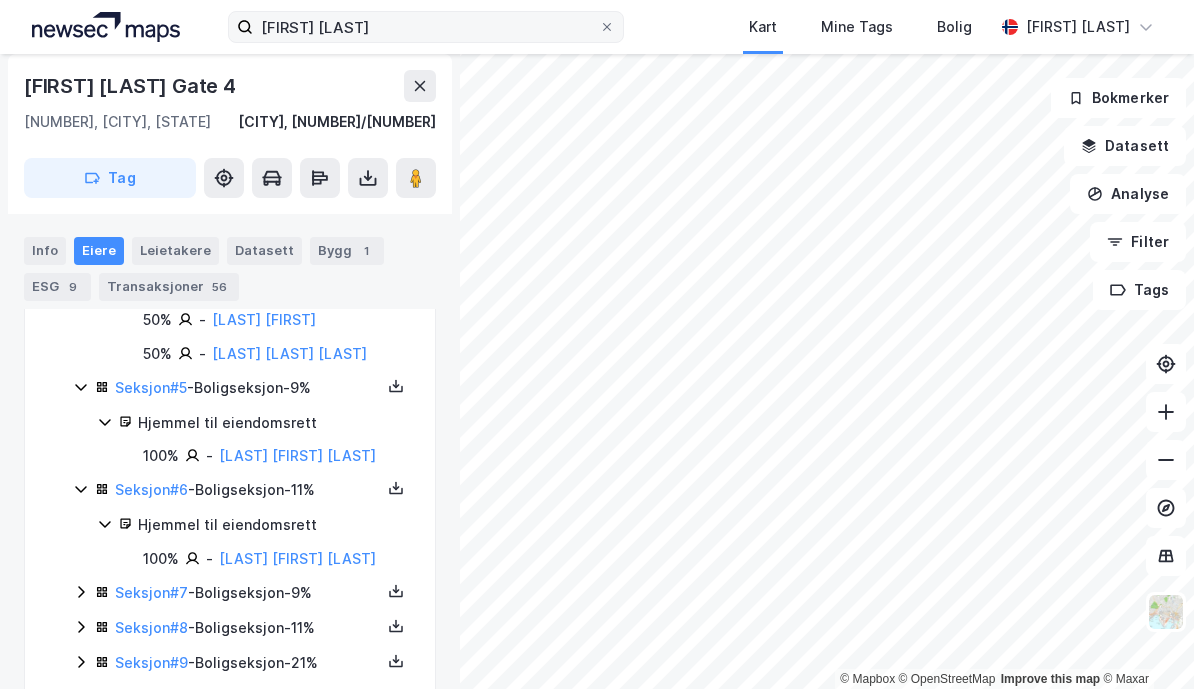 scroll, scrollTop: 780, scrollLeft: 0, axis: vertical 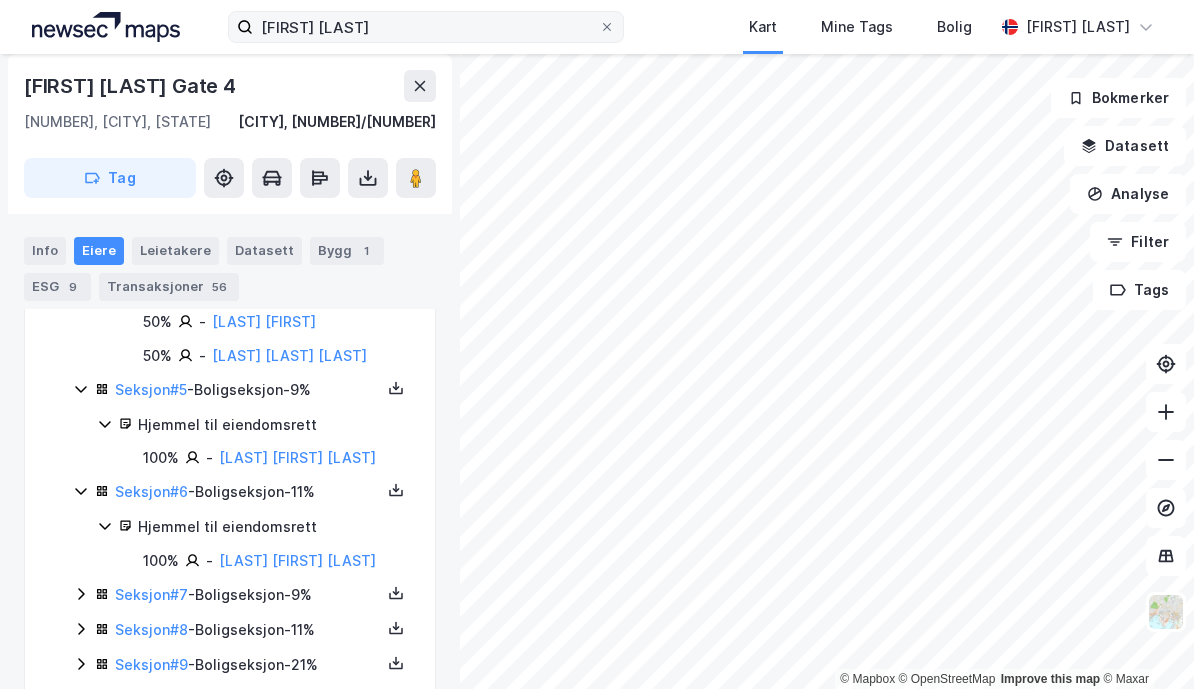 click 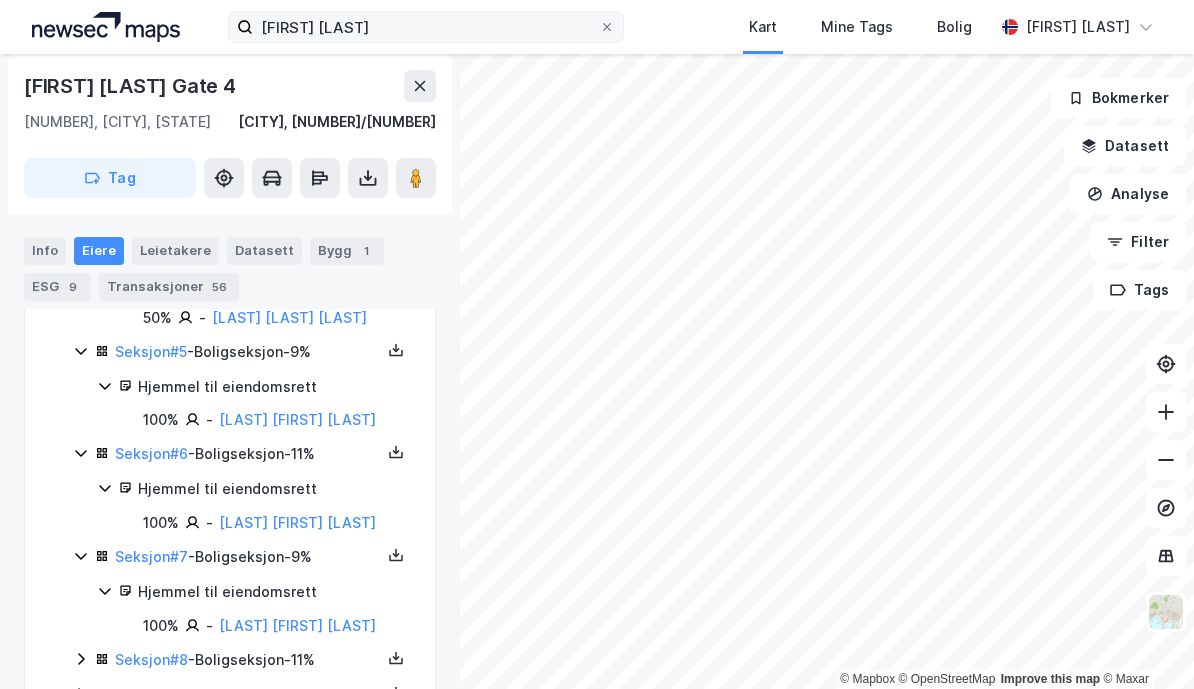 scroll, scrollTop: 824, scrollLeft: 0, axis: vertical 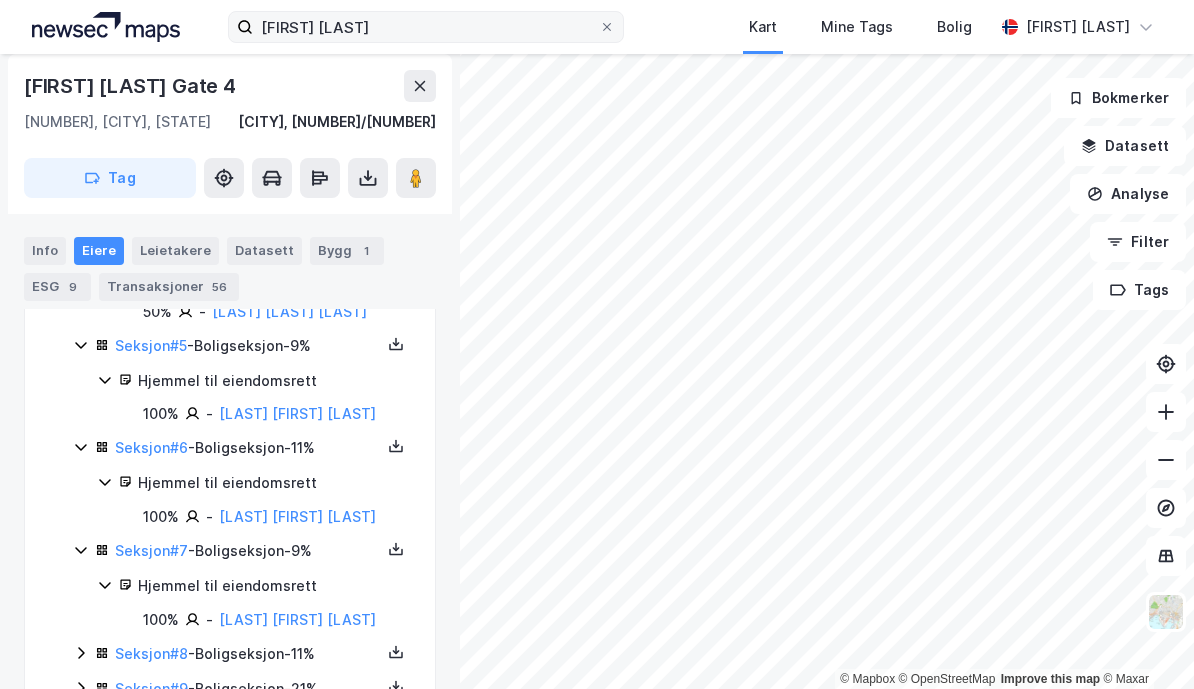 click 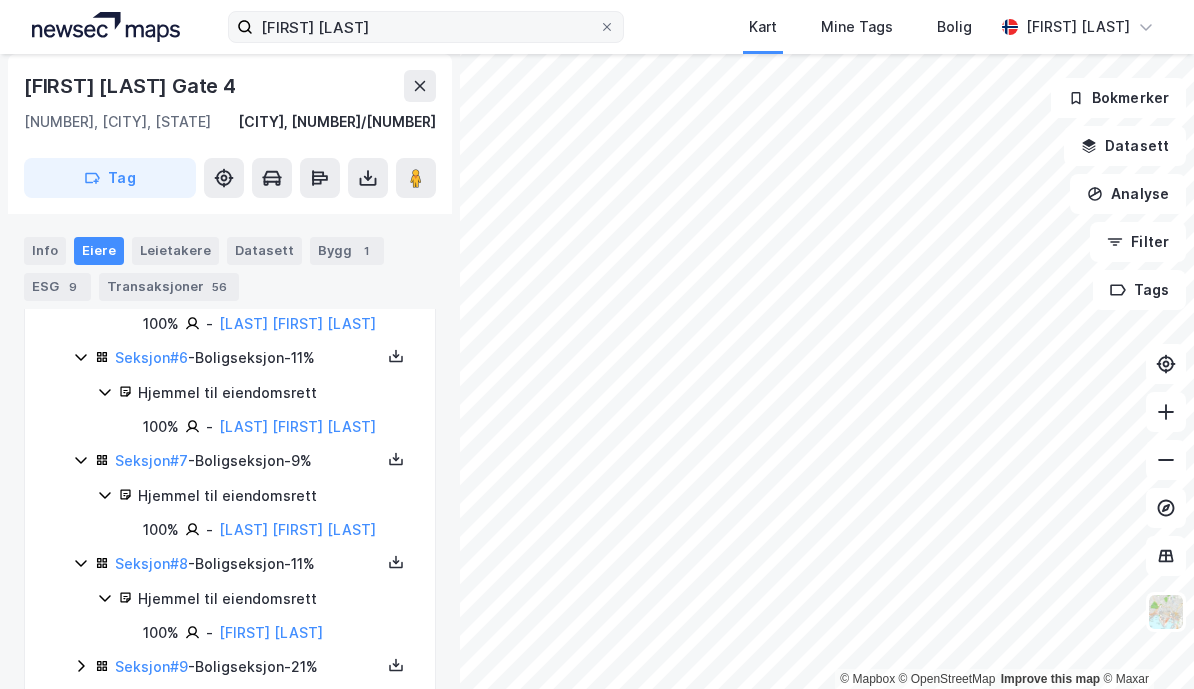scroll, scrollTop: 914, scrollLeft: 0, axis: vertical 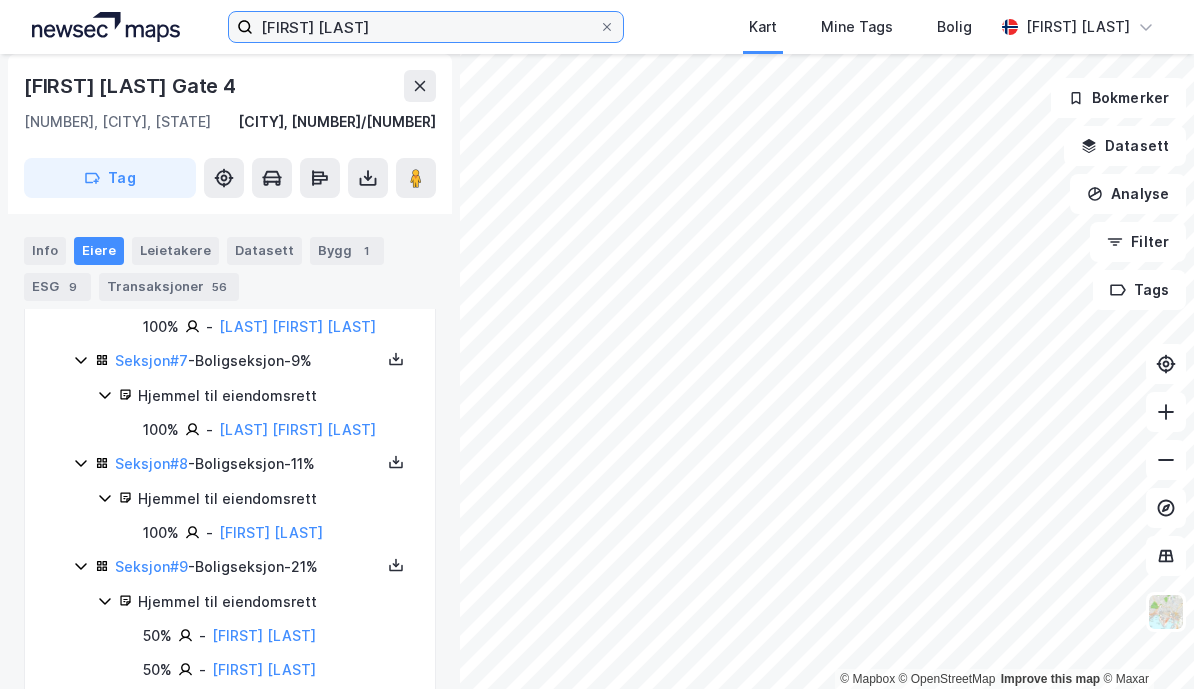 click on "[FIRST] [LAST]" at bounding box center [426, 27] 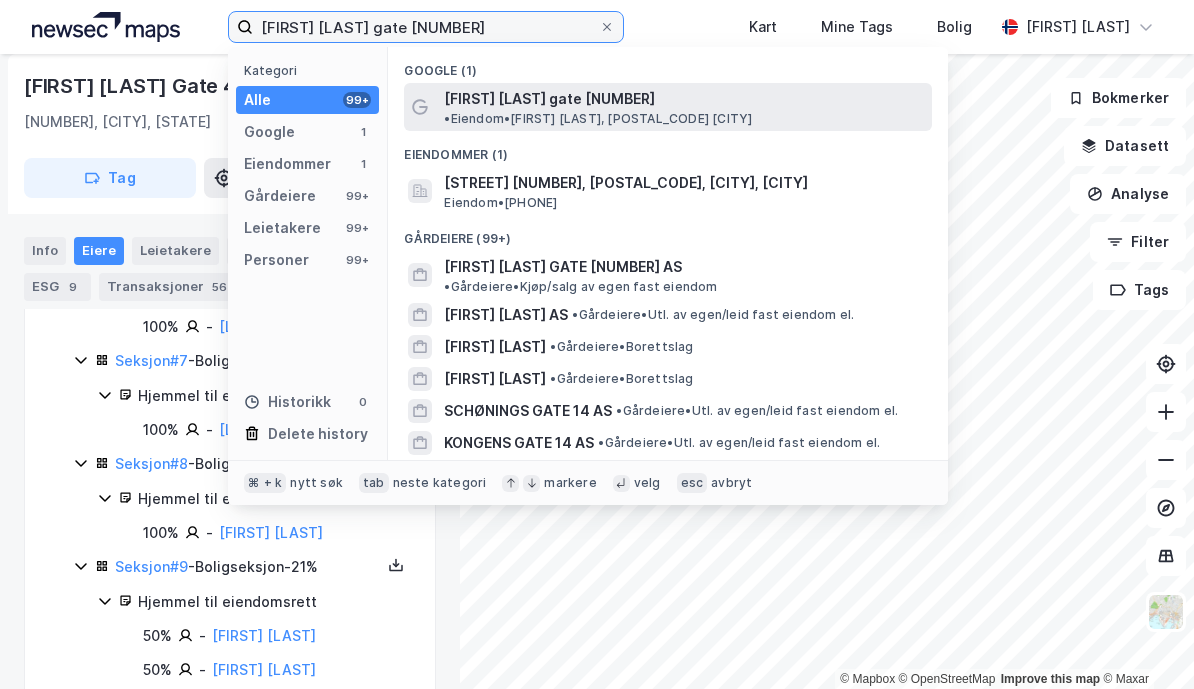 type on "[FIRST] [LAST] gate [NUMBER]" 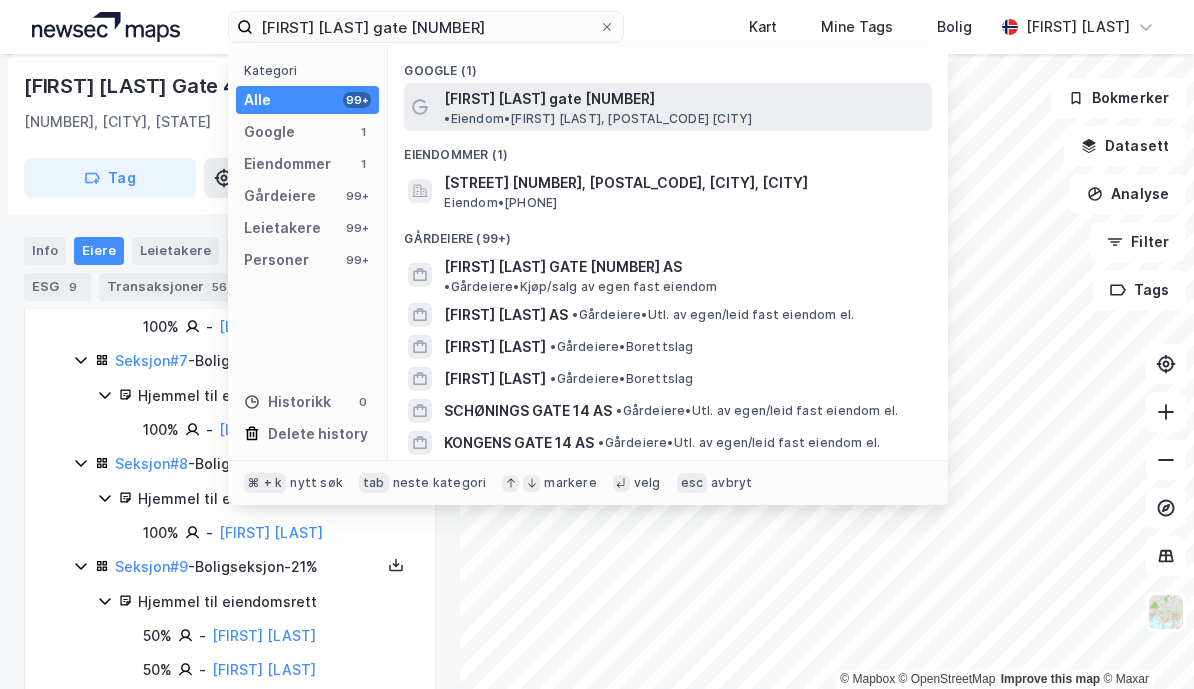 click on "• Eiendom • [FIRST] [LAST] gate 14, [POSTAL_CODE] [CITY]" at bounding box center [598, 119] 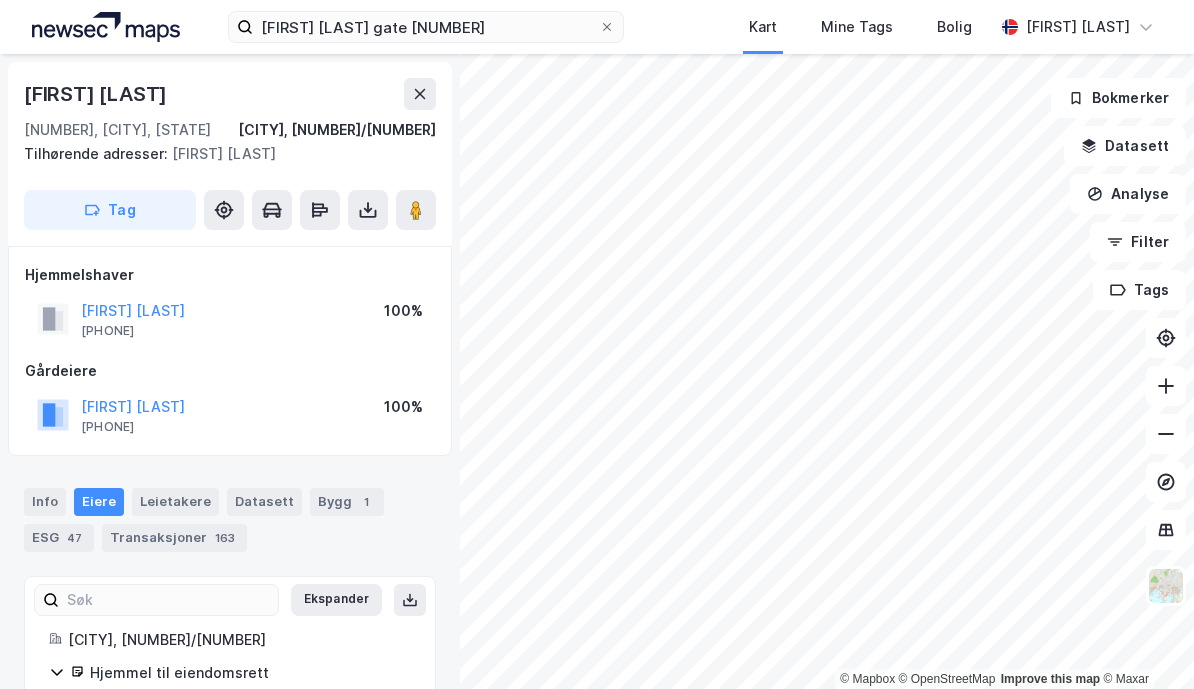 scroll, scrollTop: 0, scrollLeft: 0, axis: both 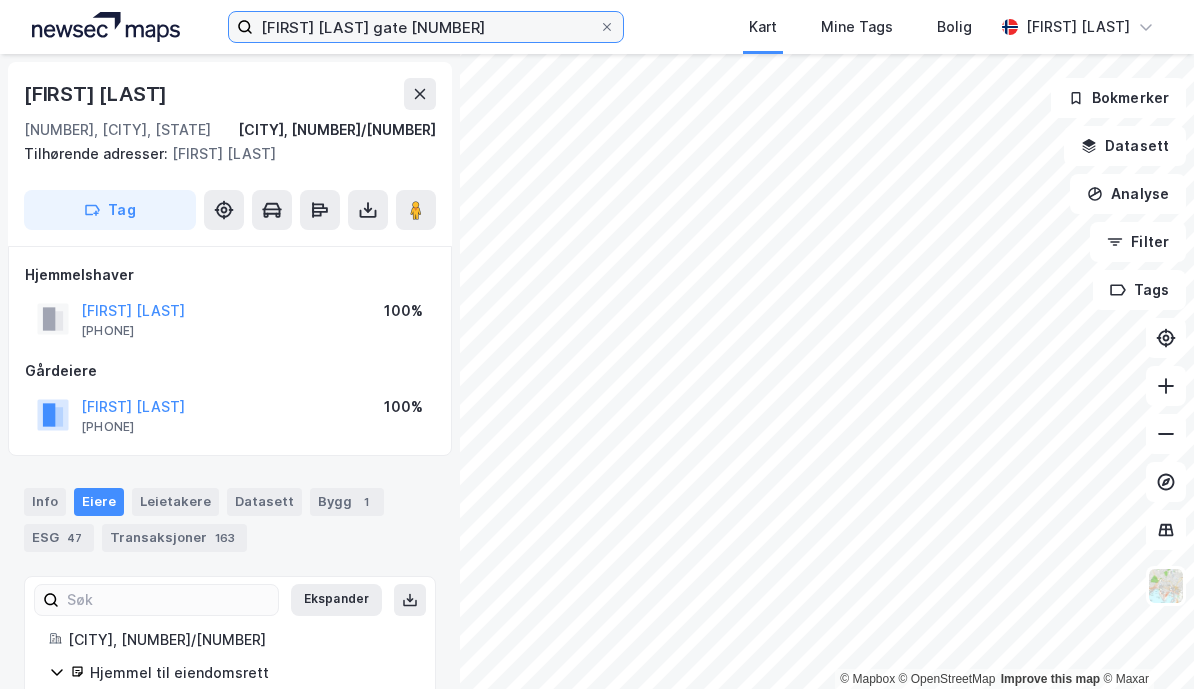 click on "[FIRST] [LAST] gate [NUMBER]" at bounding box center [426, 27] 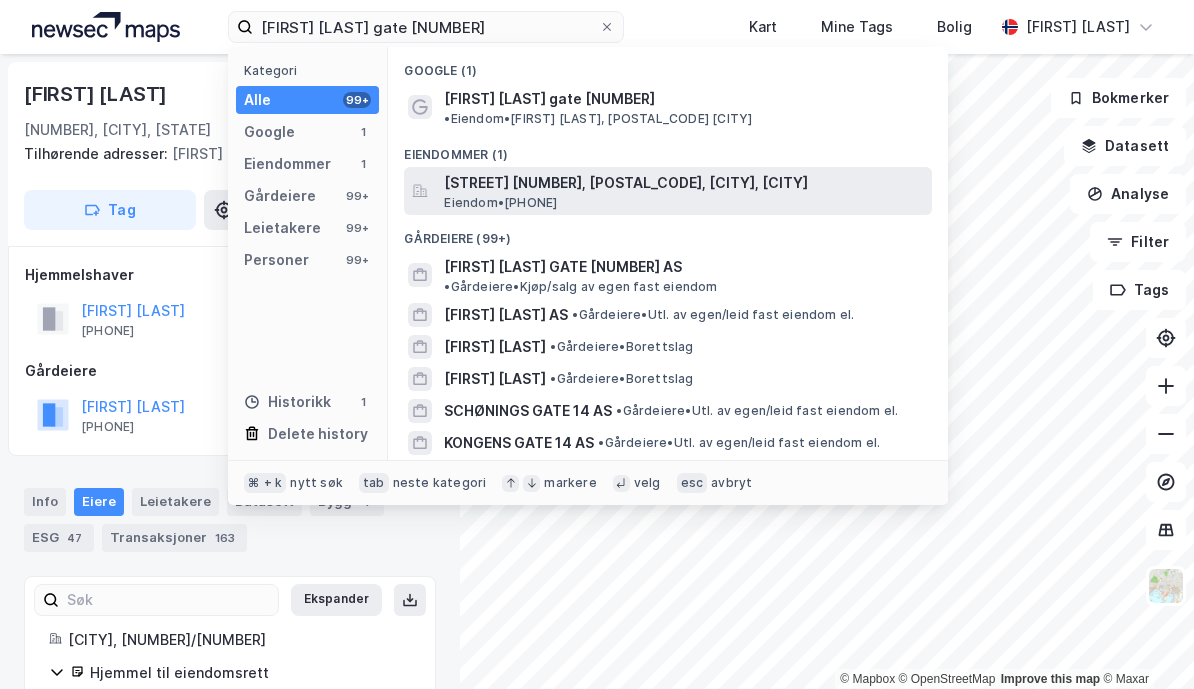 click on "[STREET] [NUMBER], [POSTAL_CODE], [CITY], [CITY]" at bounding box center (684, 183) 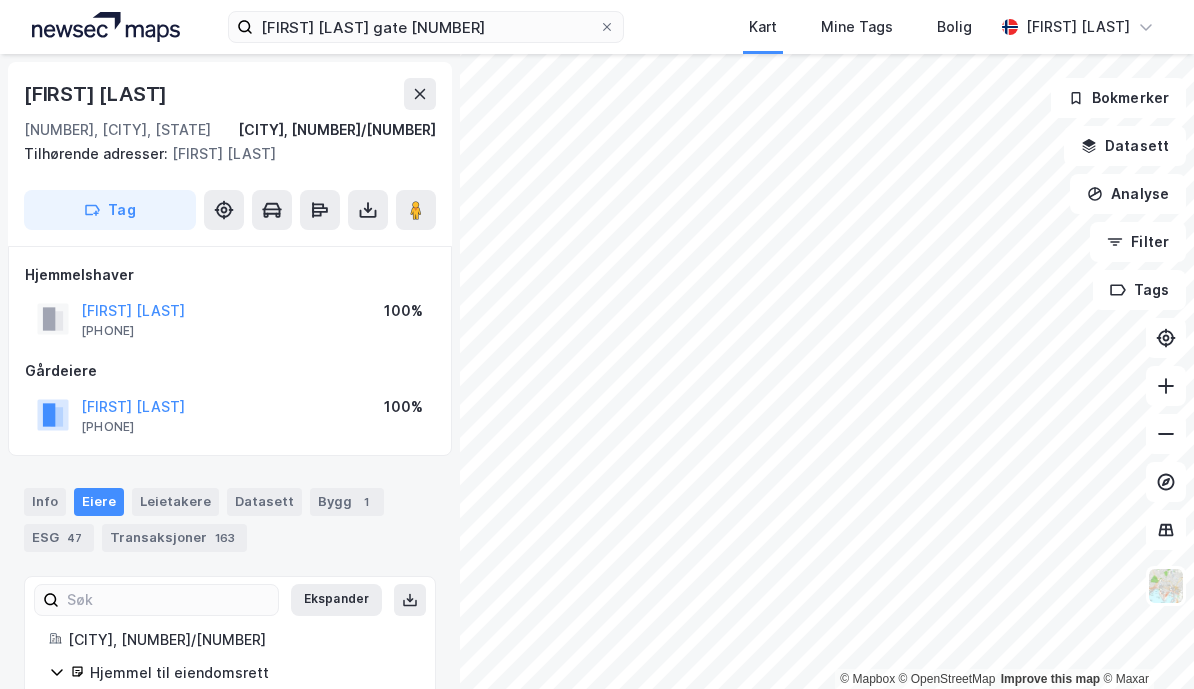 scroll, scrollTop: 0, scrollLeft: 0, axis: both 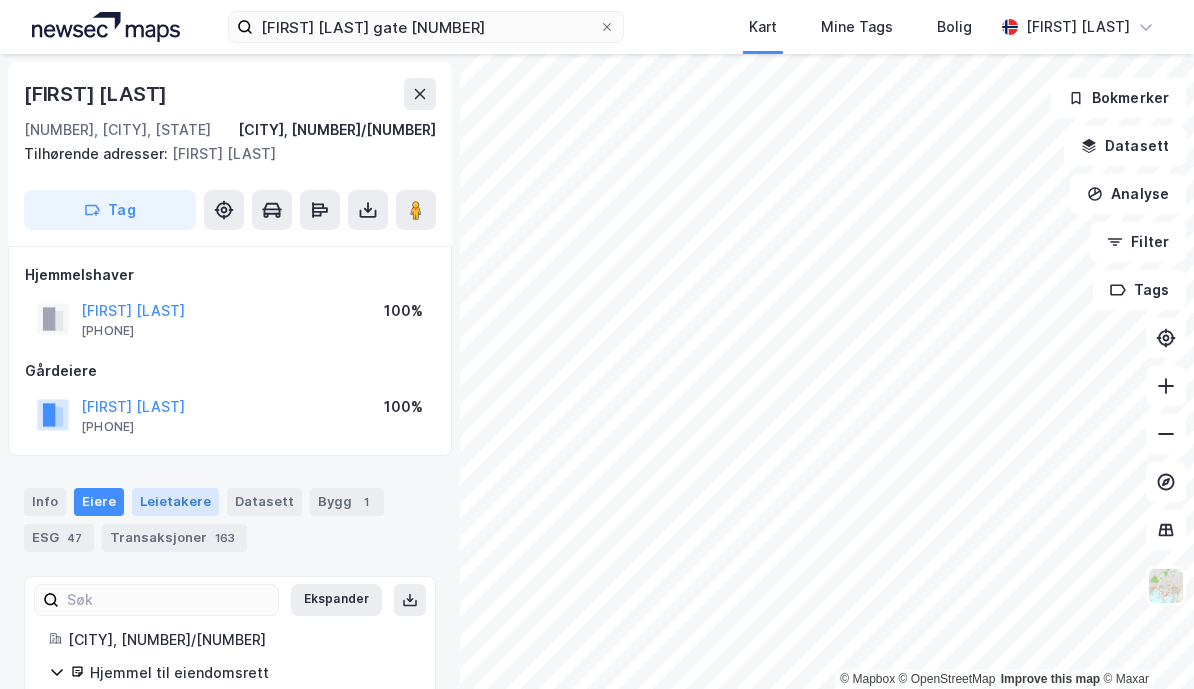 click on "Leietakere" at bounding box center (175, 502) 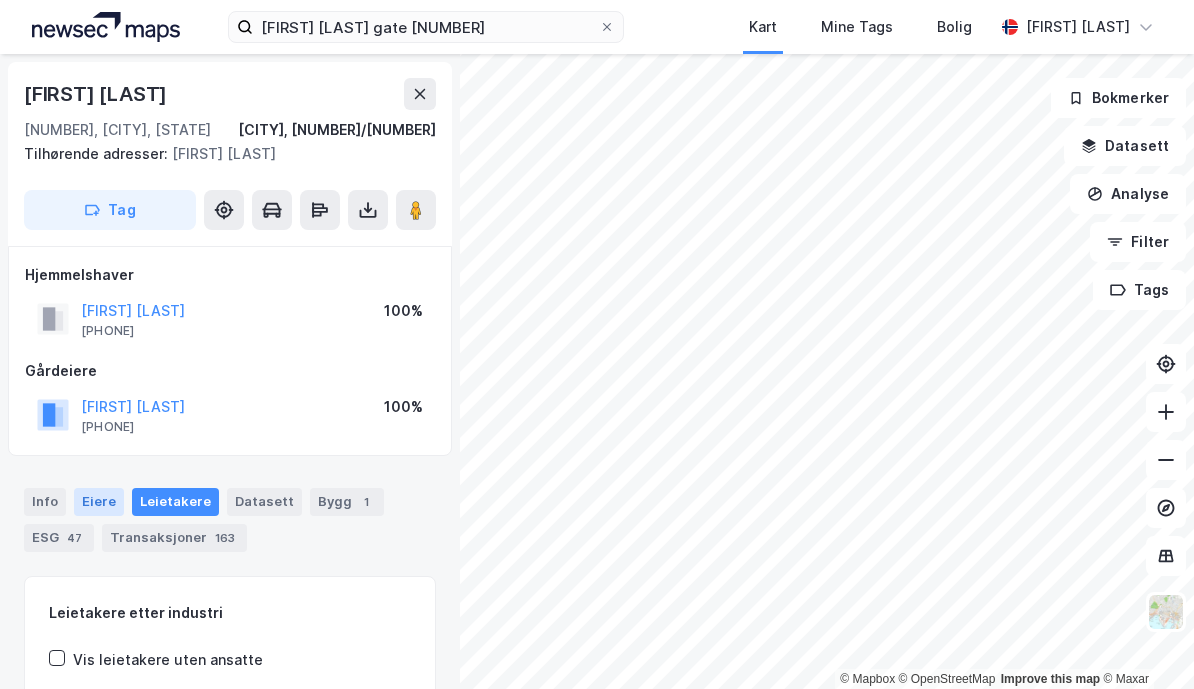 click on "Eiere" at bounding box center (99, 502) 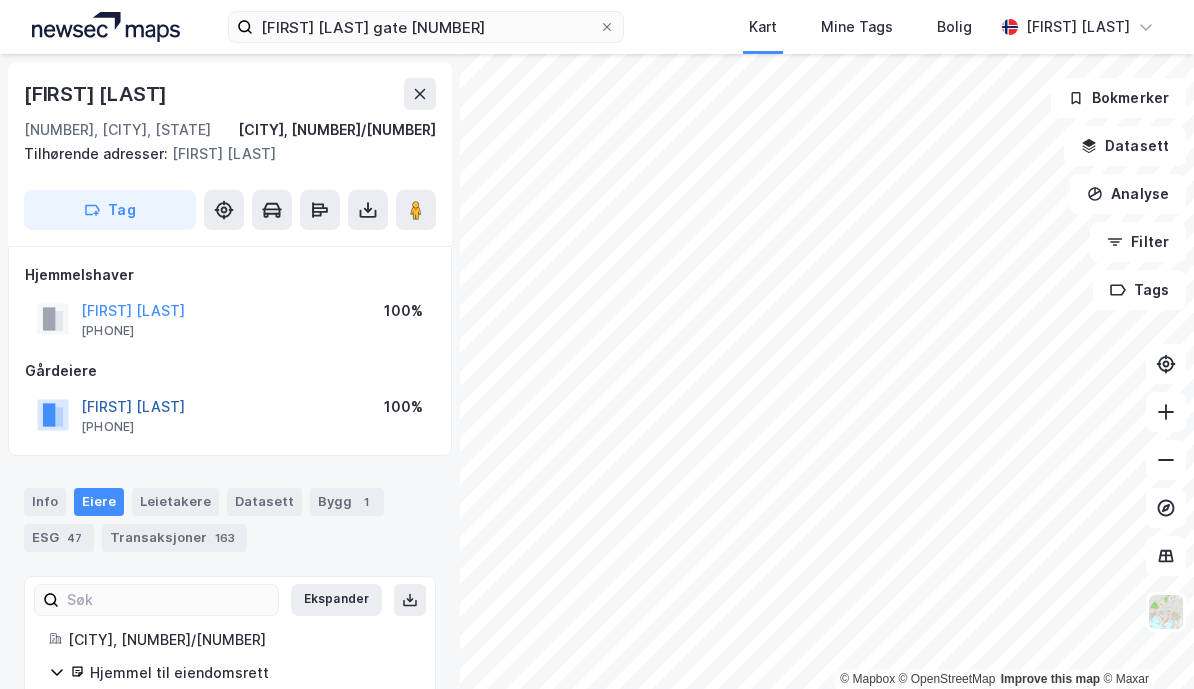 click on "[FIRST] [LAST]" at bounding box center (0, 0) 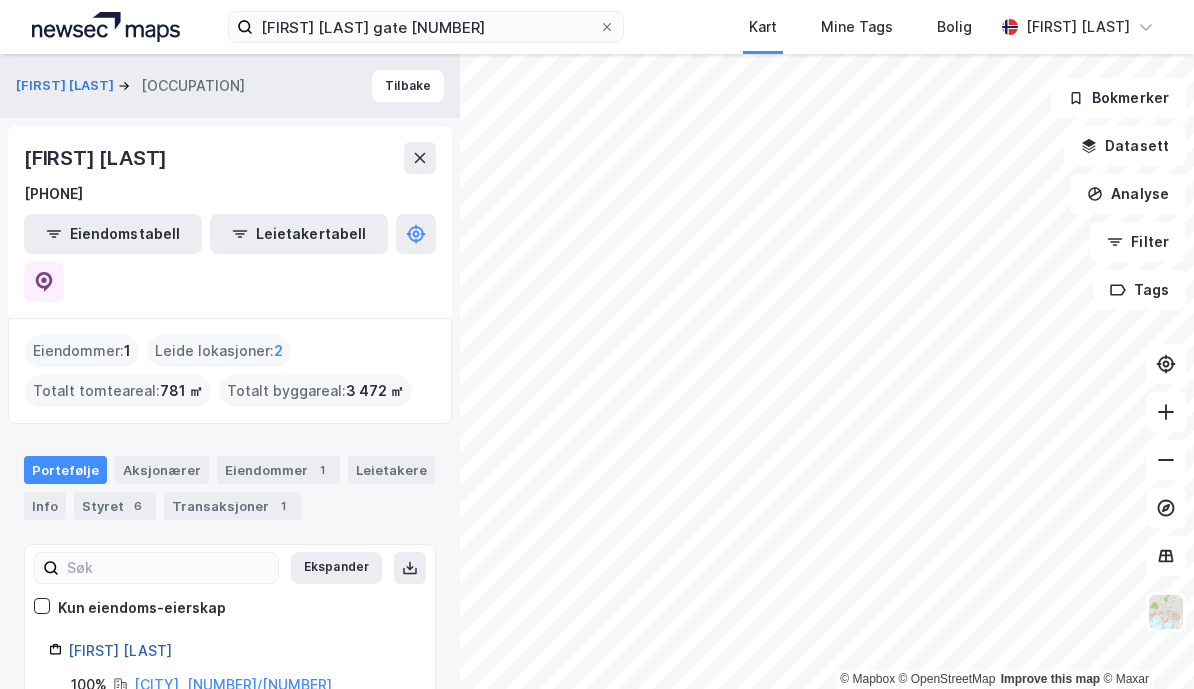 click on "[FIRST] [LAST]" at bounding box center (120, 650) 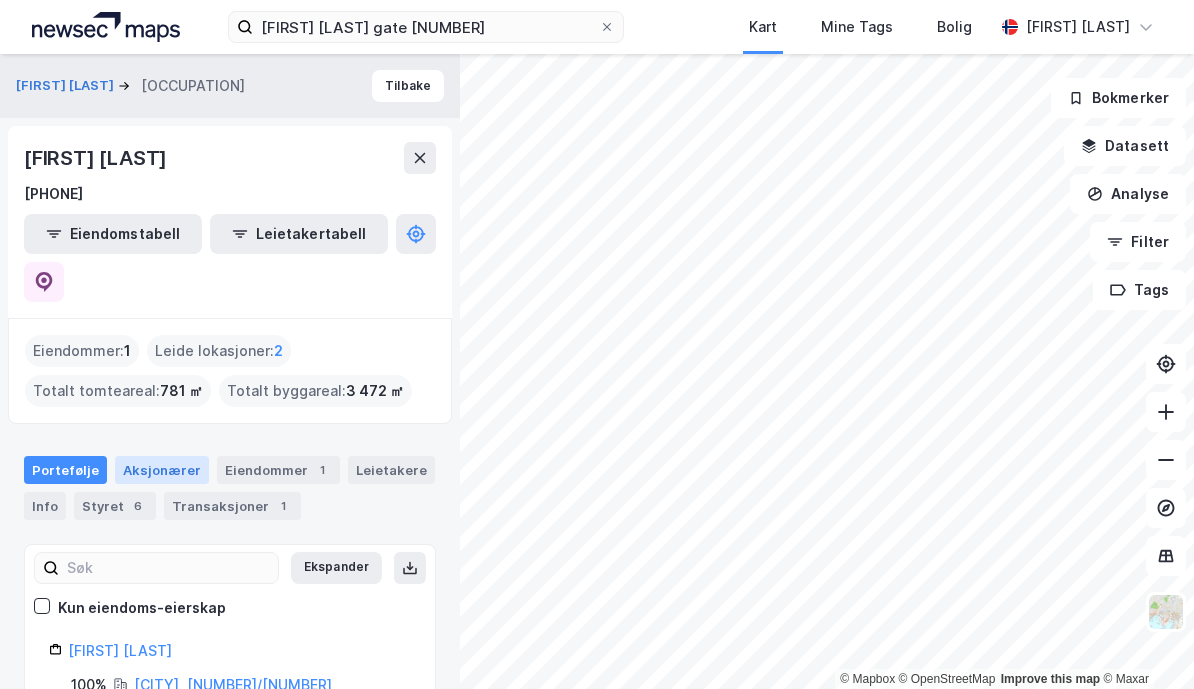 click on "Aksjonærer" at bounding box center [162, 470] 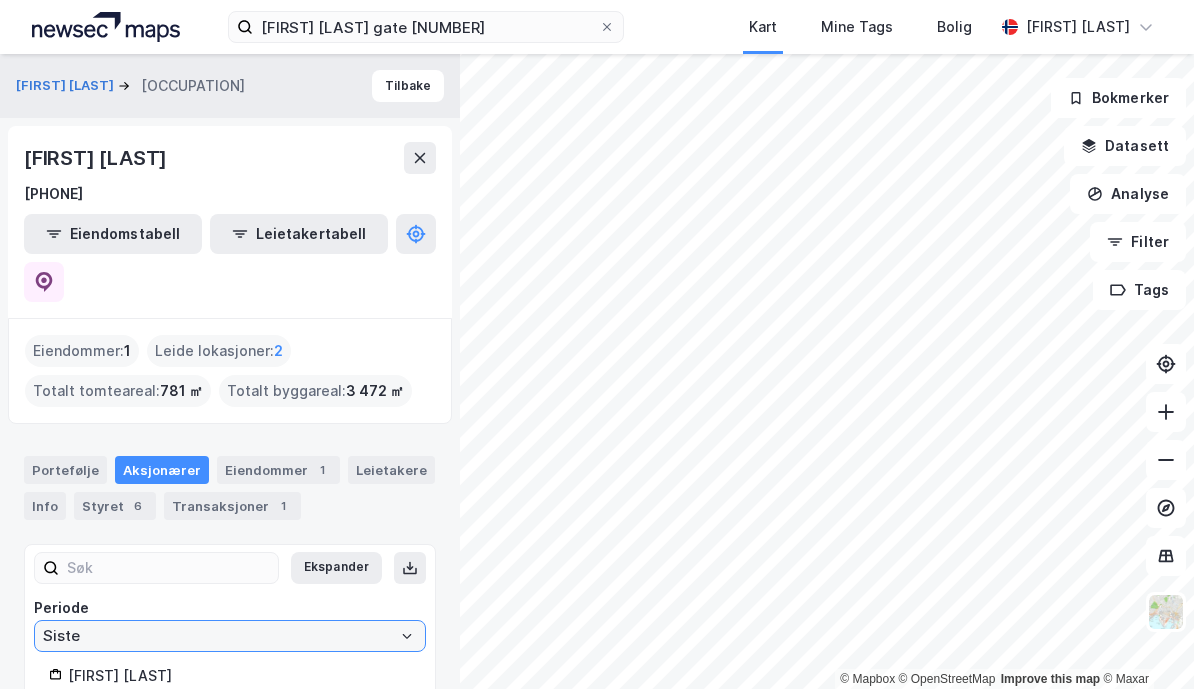 click on "Siste" at bounding box center [230, 636] 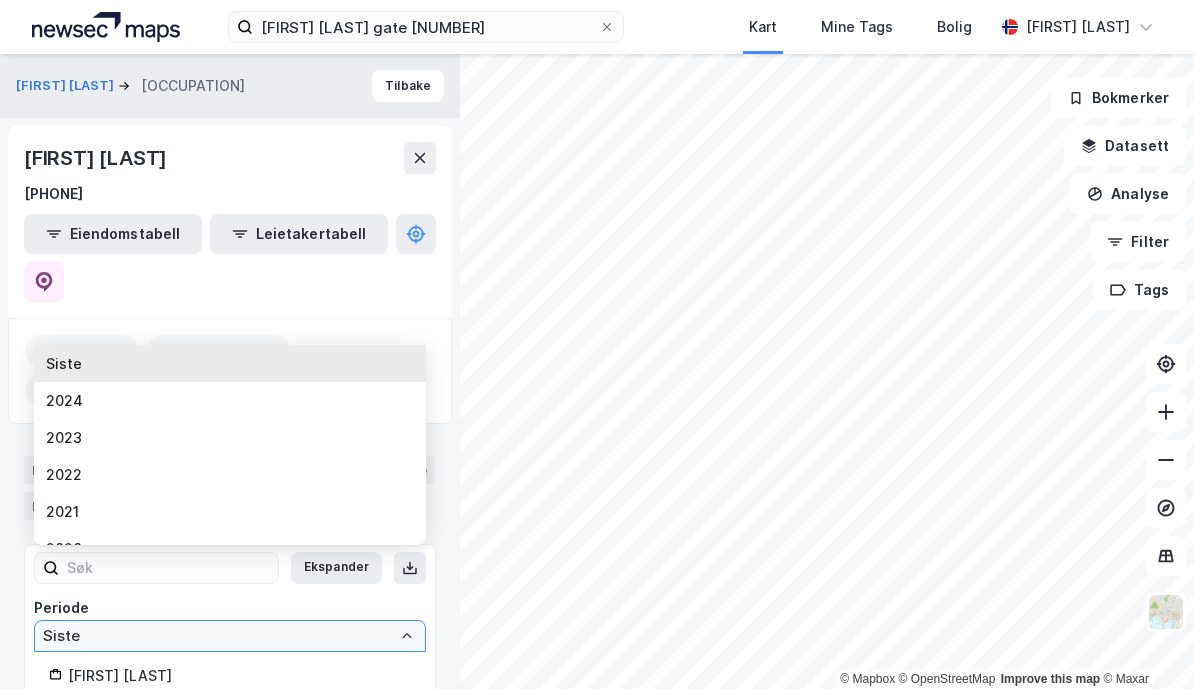 click on "Siste" at bounding box center (230, 636) 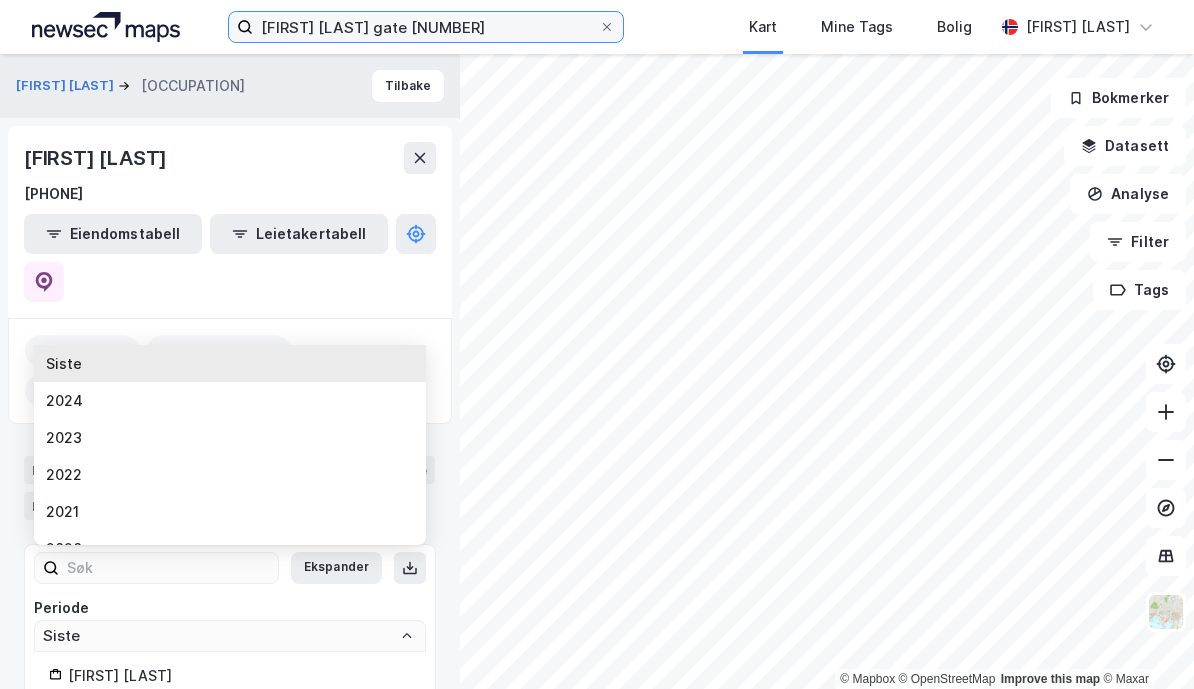 click on "[FIRST] [LAST] gate [NUMBER]" at bounding box center [426, 27] 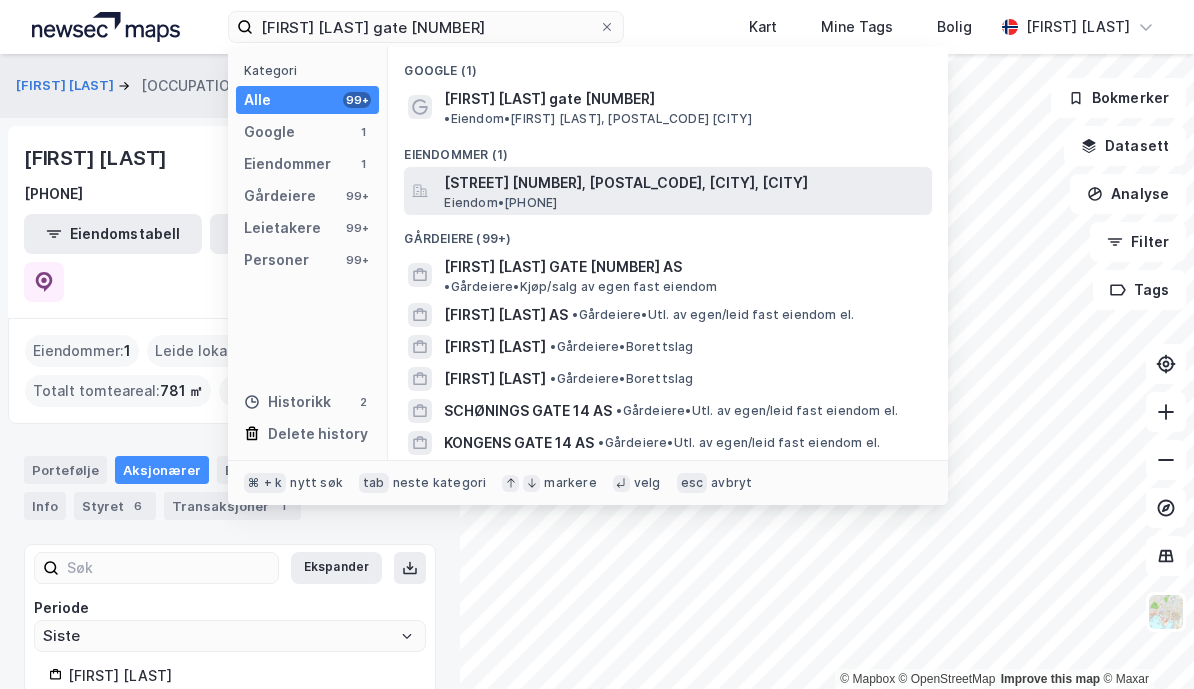click on "[STREET] [NUMBER], [POSTAL_CODE], [CITY], [CITY]" at bounding box center (684, 183) 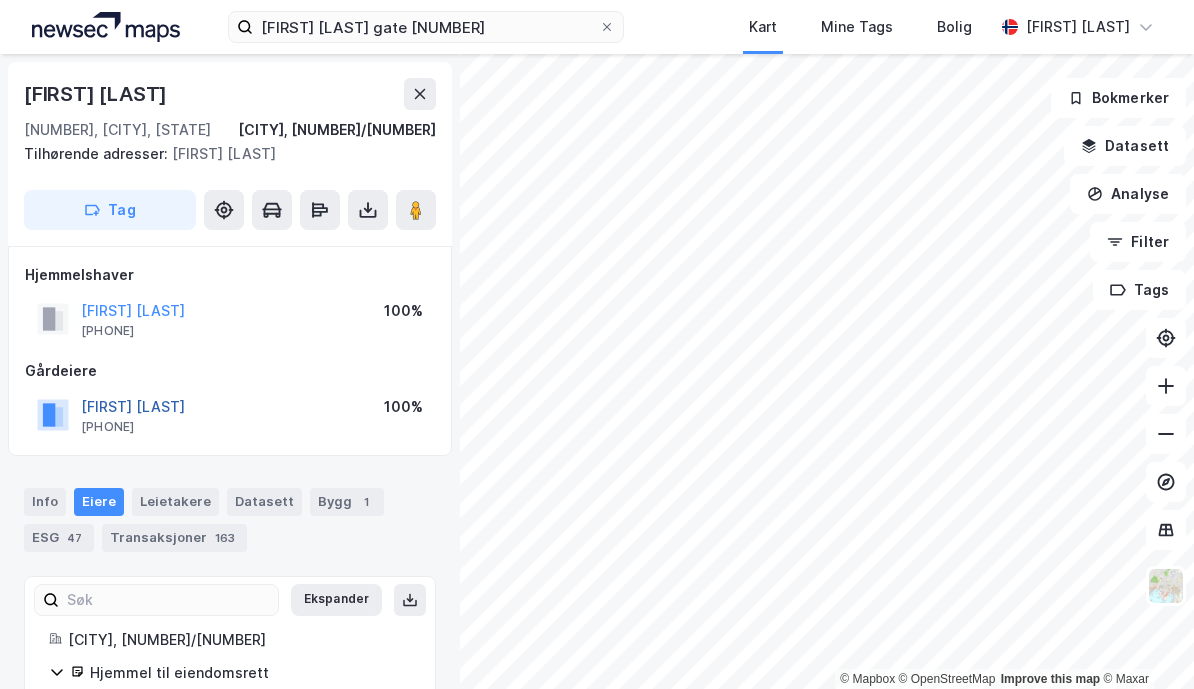 click on "[FIRST] [LAST]" at bounding box center [0, 0] 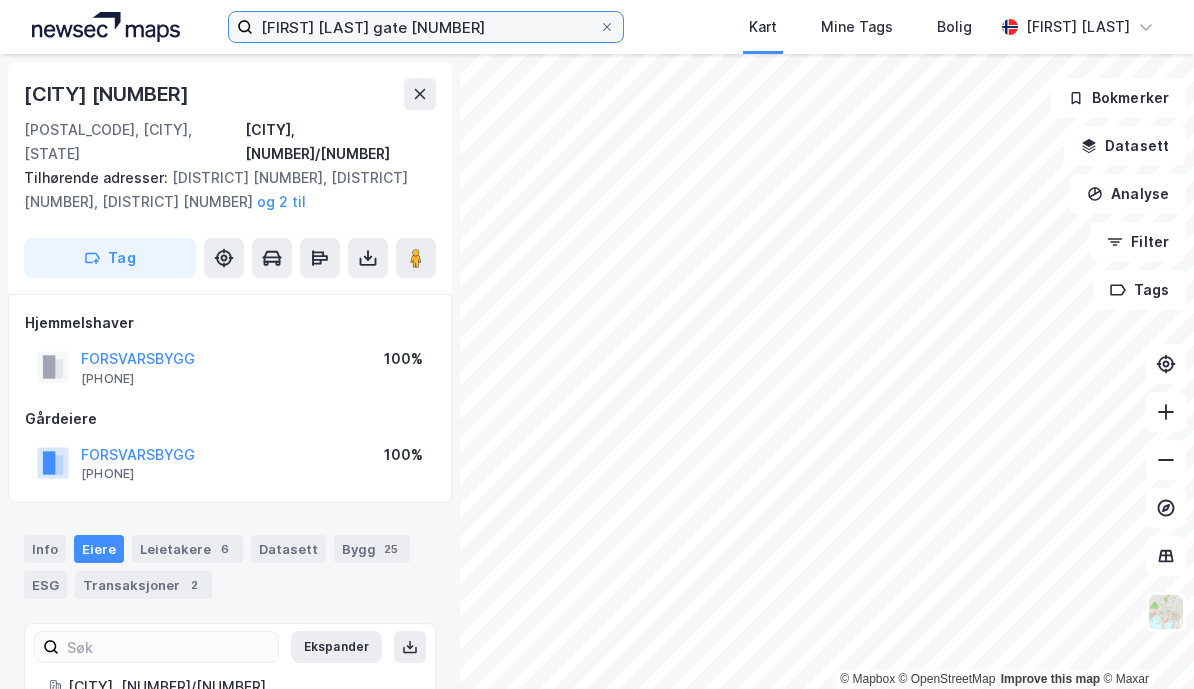 click on "[FIRST] [LAST] gate [NUMBER]" at bounding box center (426, 27) 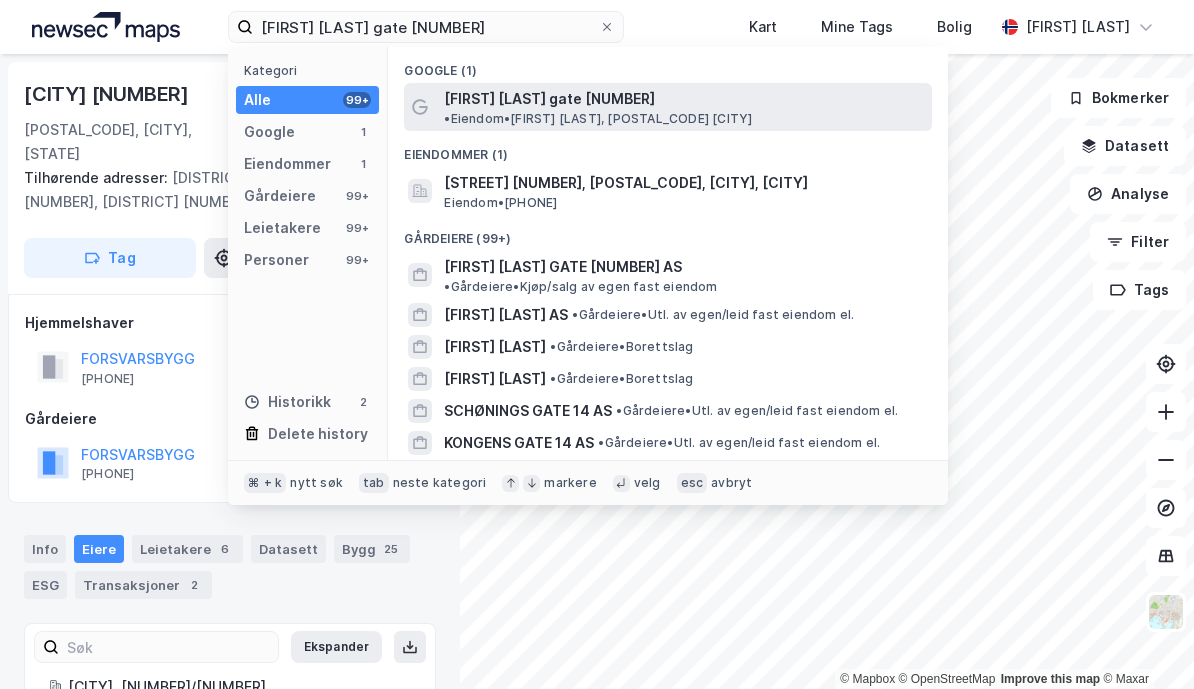 click on "• Eiendom • [FIRST] [LAST] gate 14, [POSTAL_CODE] [CITY]" at bounding box center (598, 119) 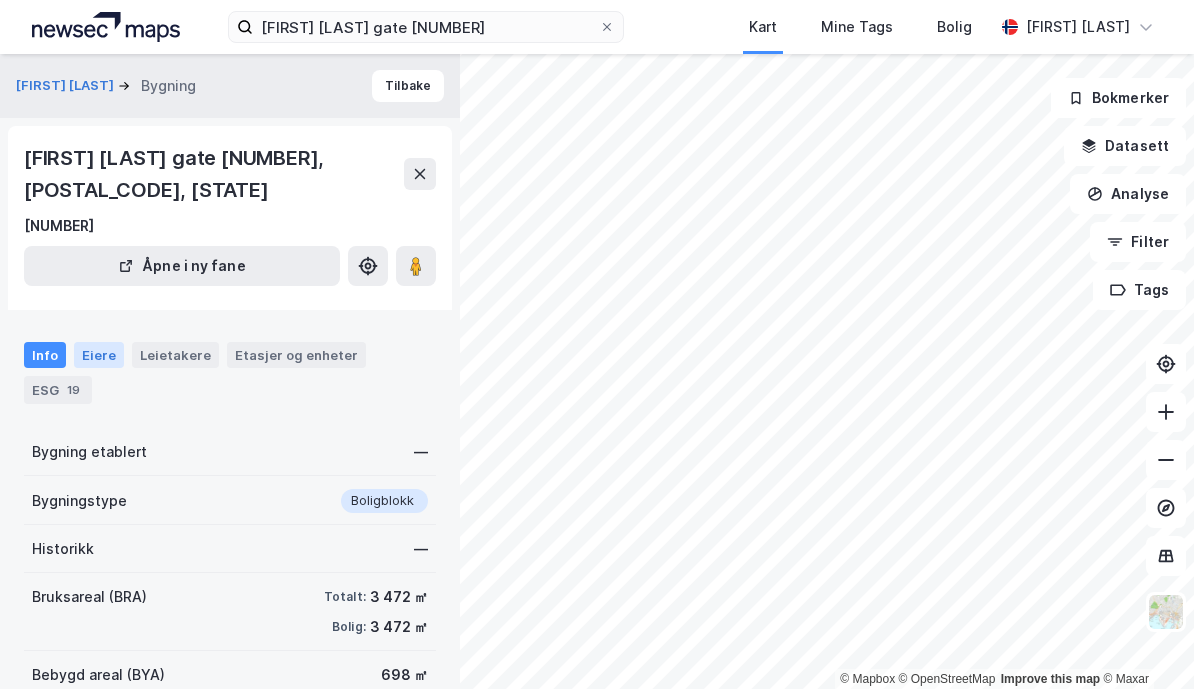 click on "Eiere" at bounding box center [99, 355] 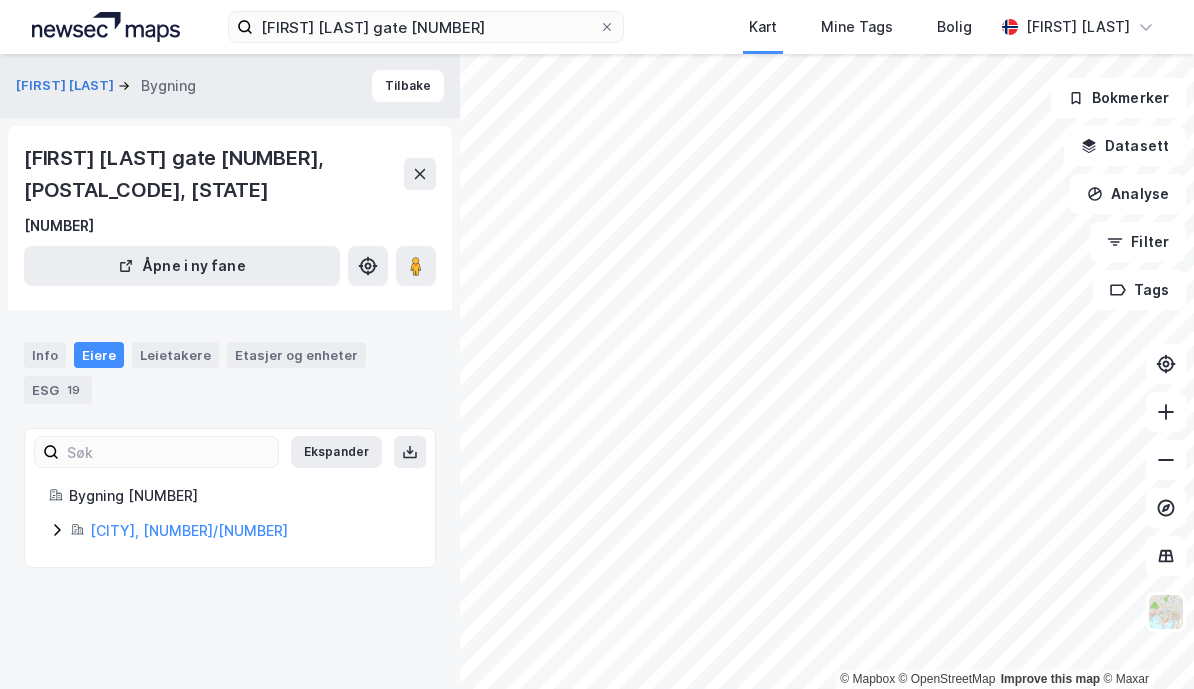 click 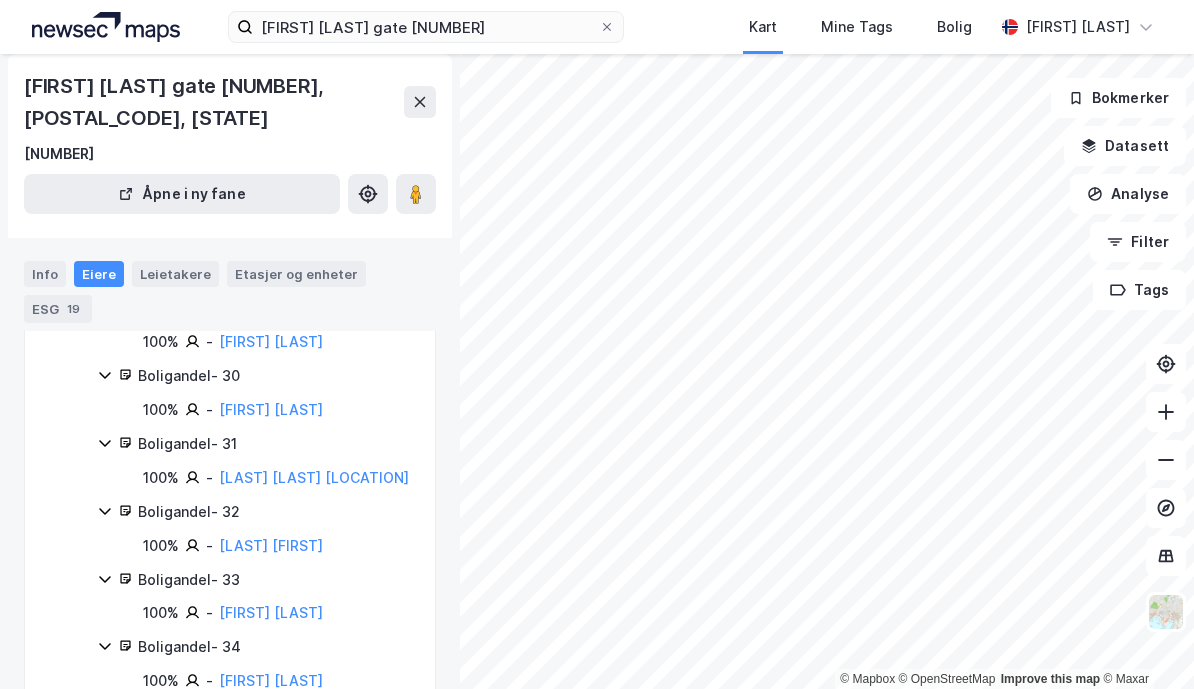 scroll, scrollTop: 2499, scrollLeft: 0, axis: vertical 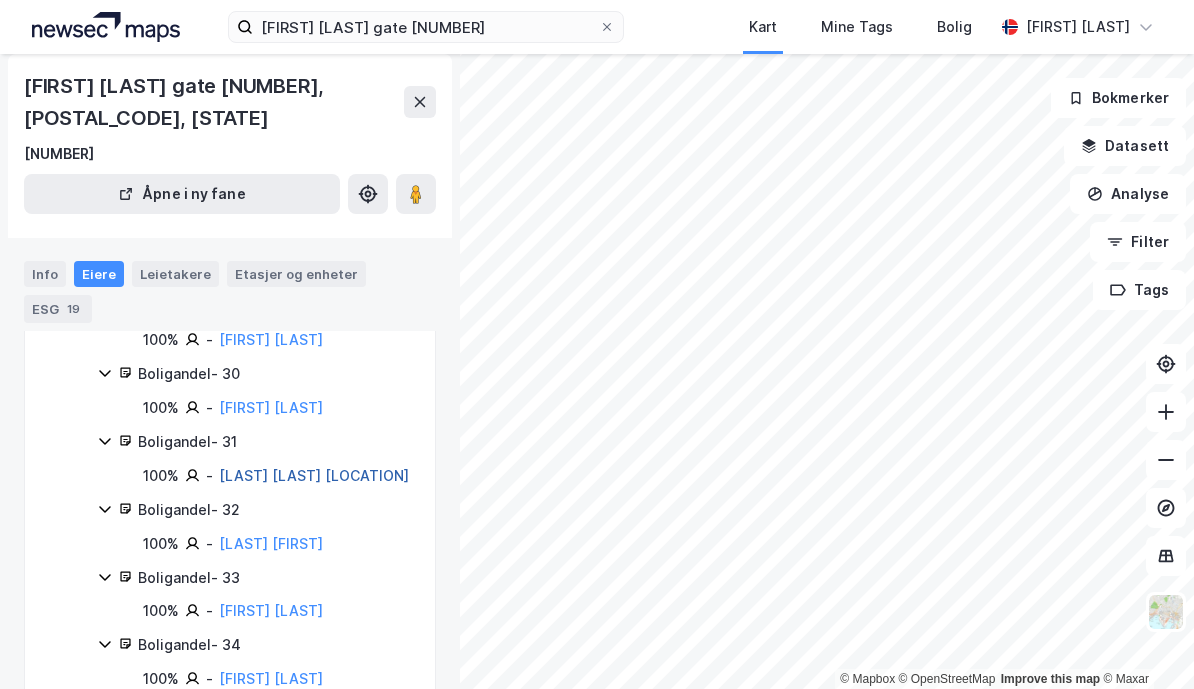 click on "[LAST] [LAST] [LOCATION]" at bounding box center (314, 475) 